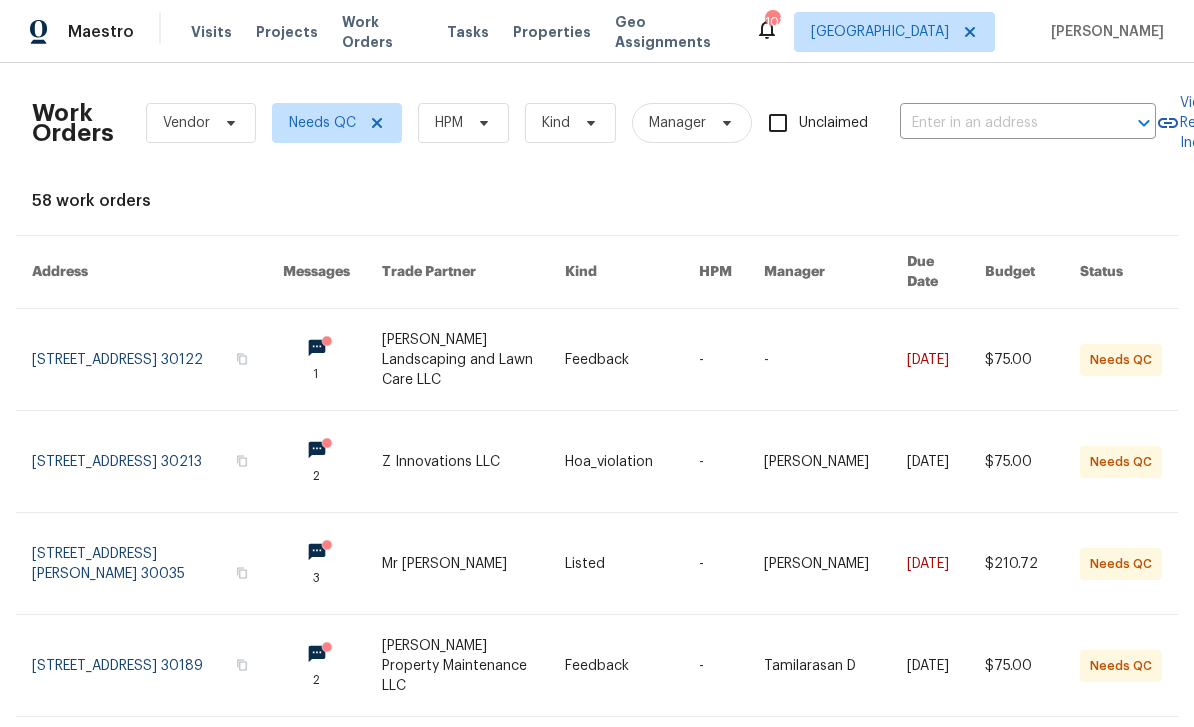 scroll, scrollTop: 0, scrollLeft: 0, axis: both 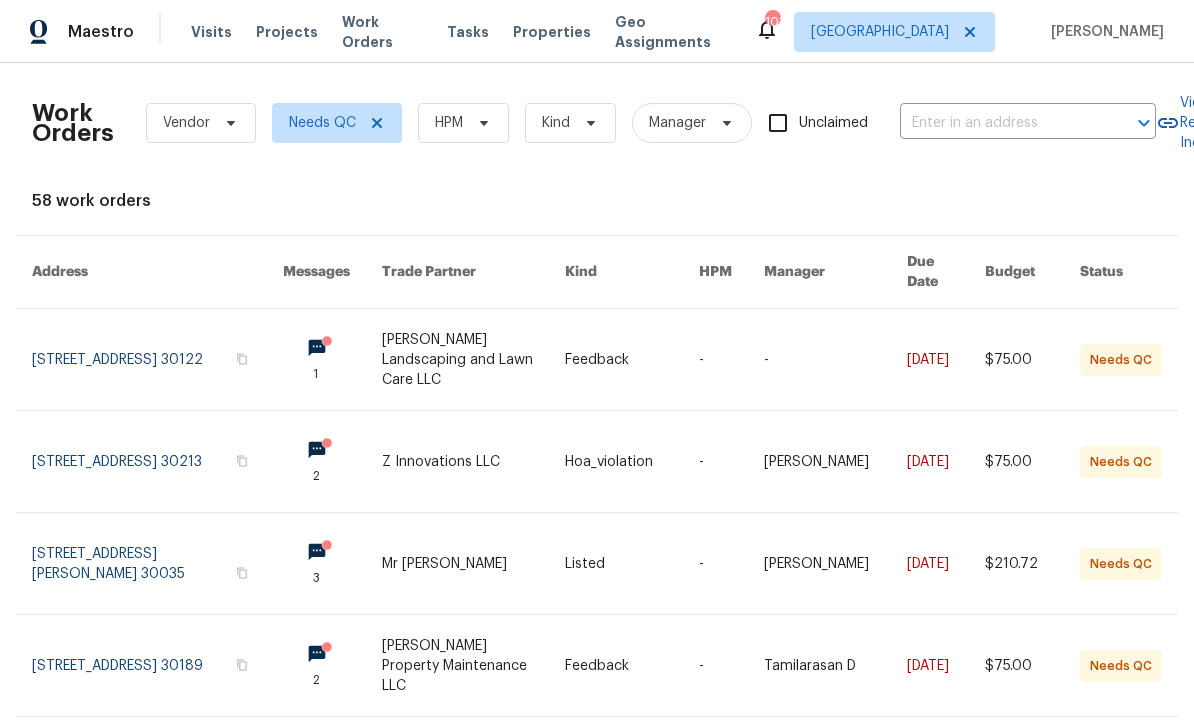 click at bounding box center (1000, 123) 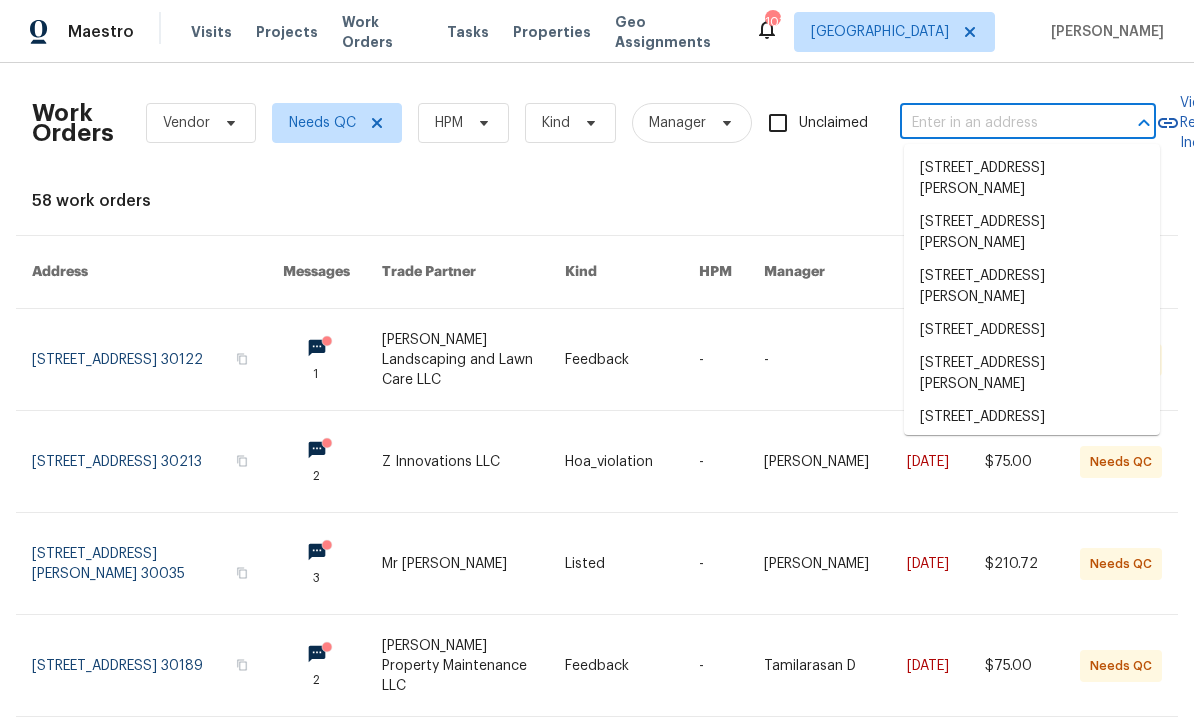 click at bounding box center [1000, 123] 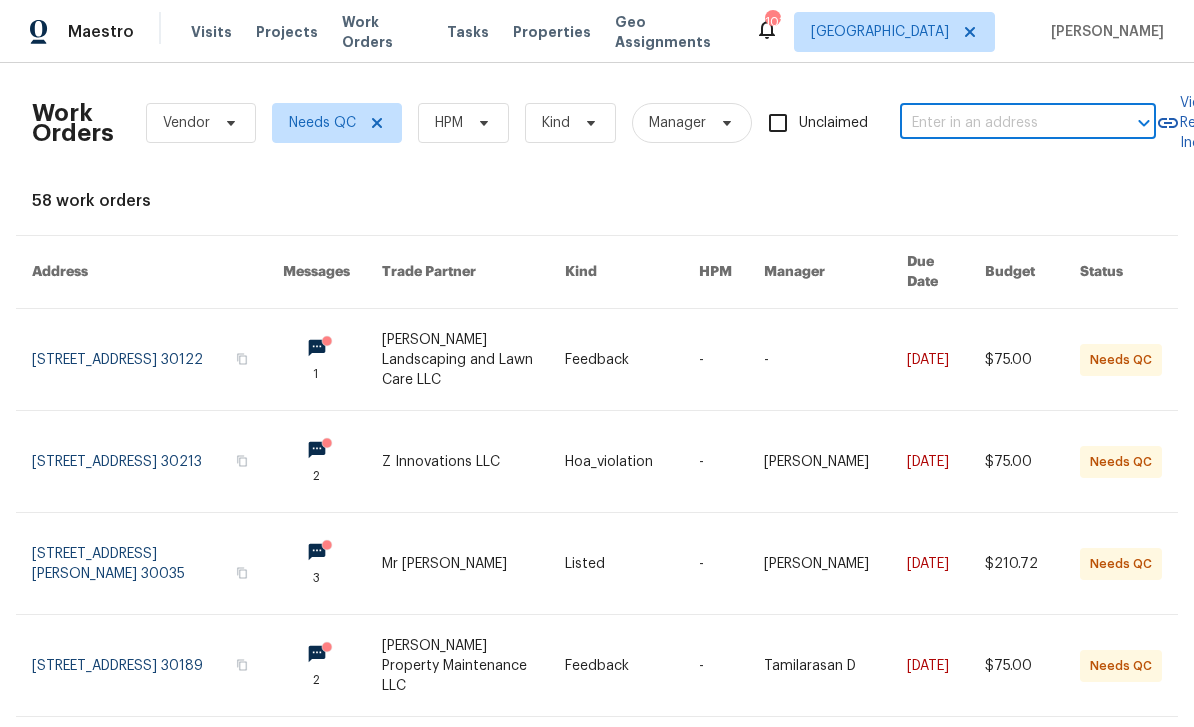 paste on "[STREET_ADDRESS]" 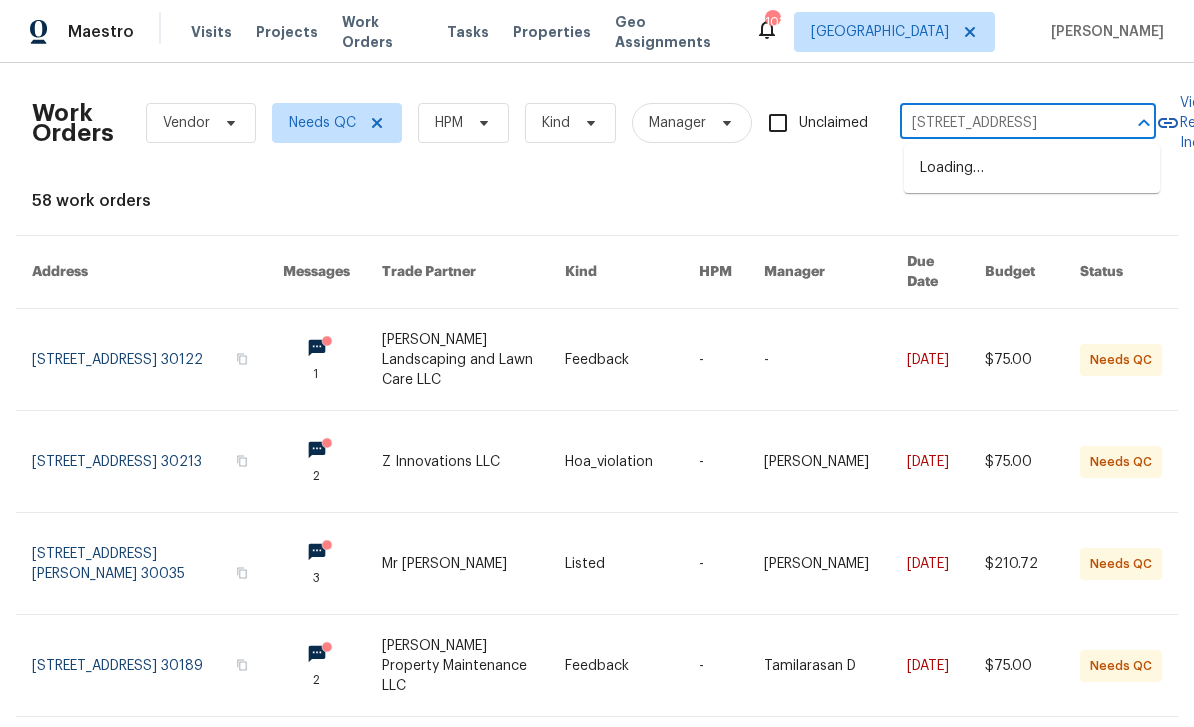 type on "[STREET_ADDRESS]" 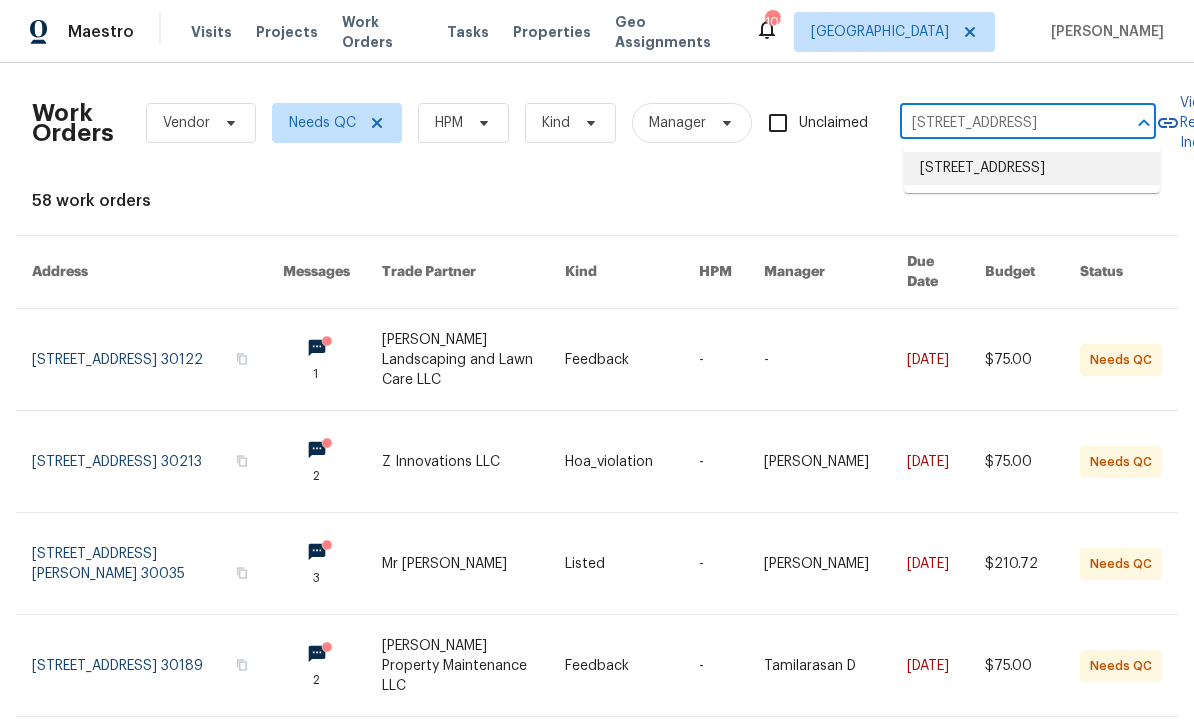 click on "[STREET_ADDRESS]" at bounding box center [1032, 168] 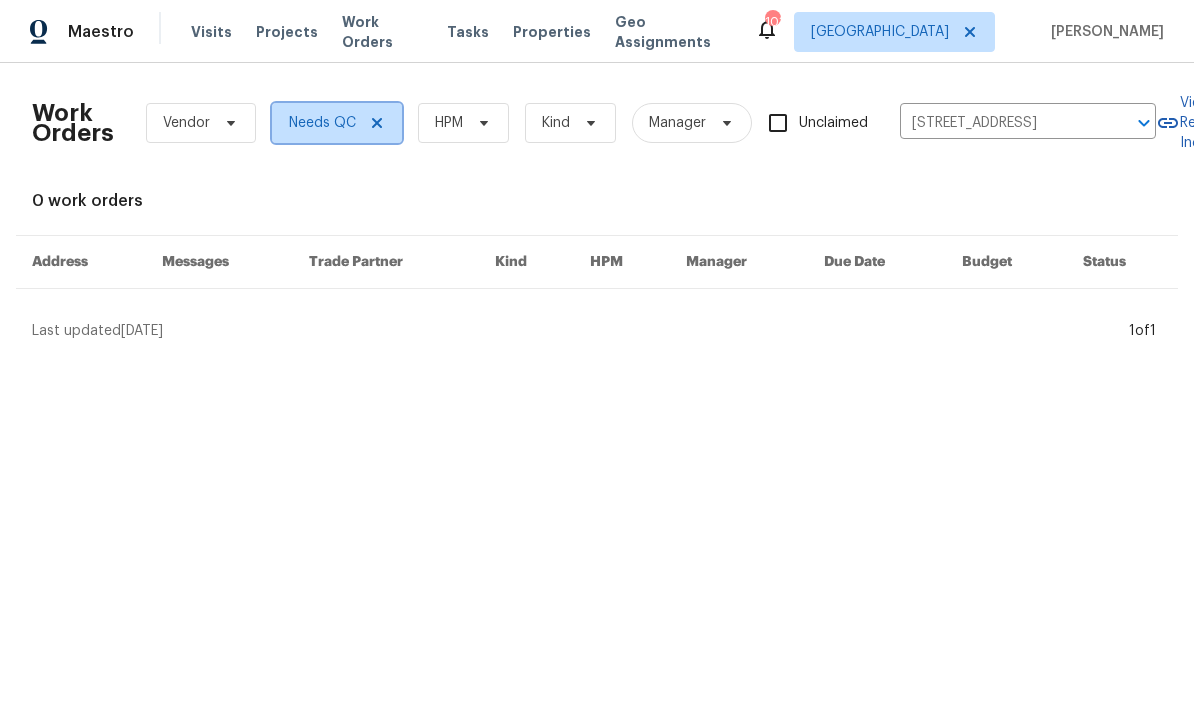click on "Needs QC" at bounding box center [322, 123] 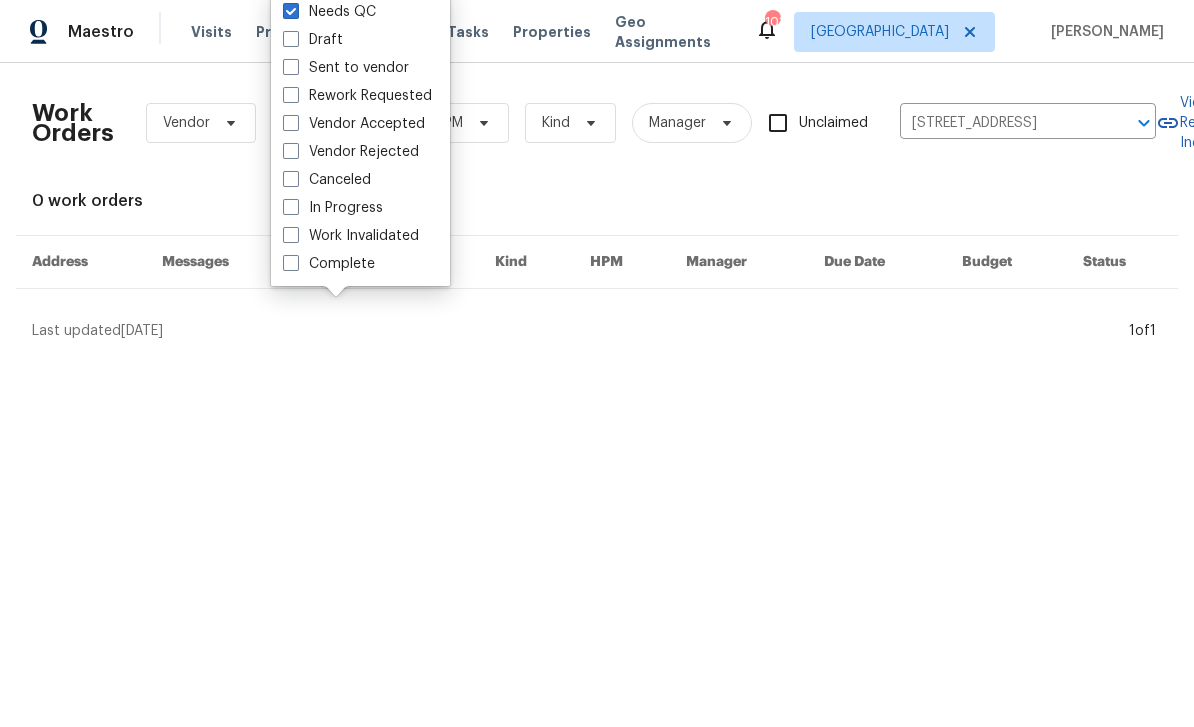 click on "Needs QC" at bounding box center (329, 12) 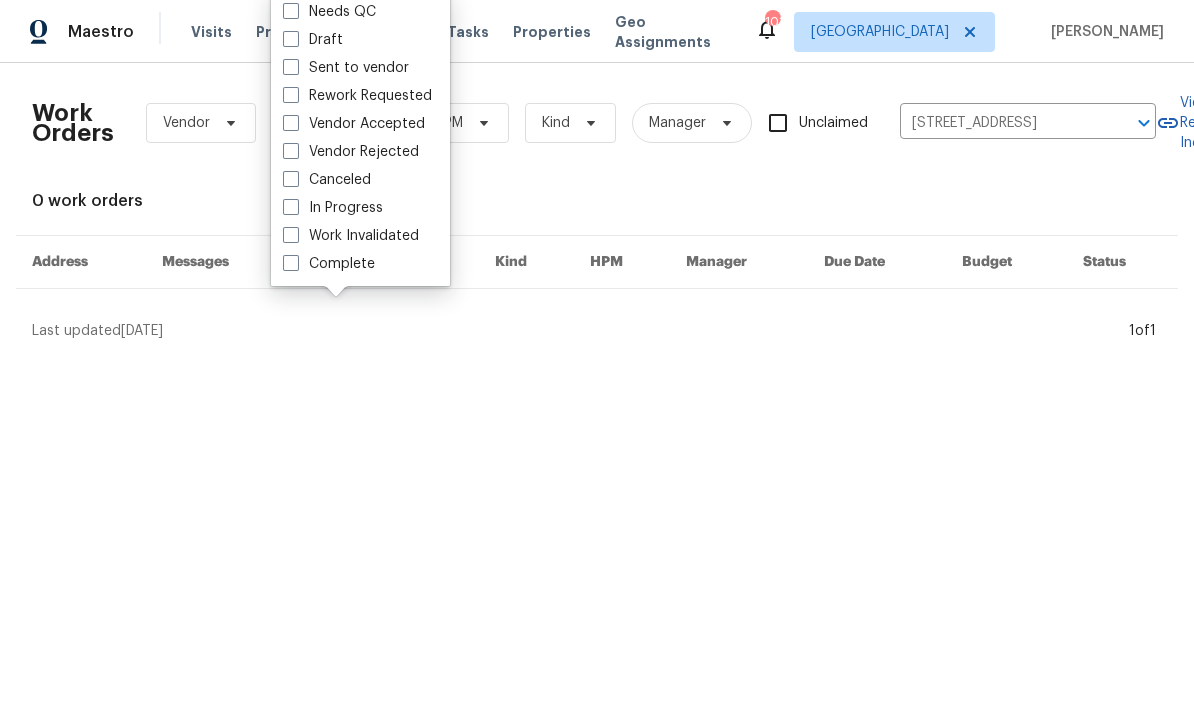 checkbox on "false" 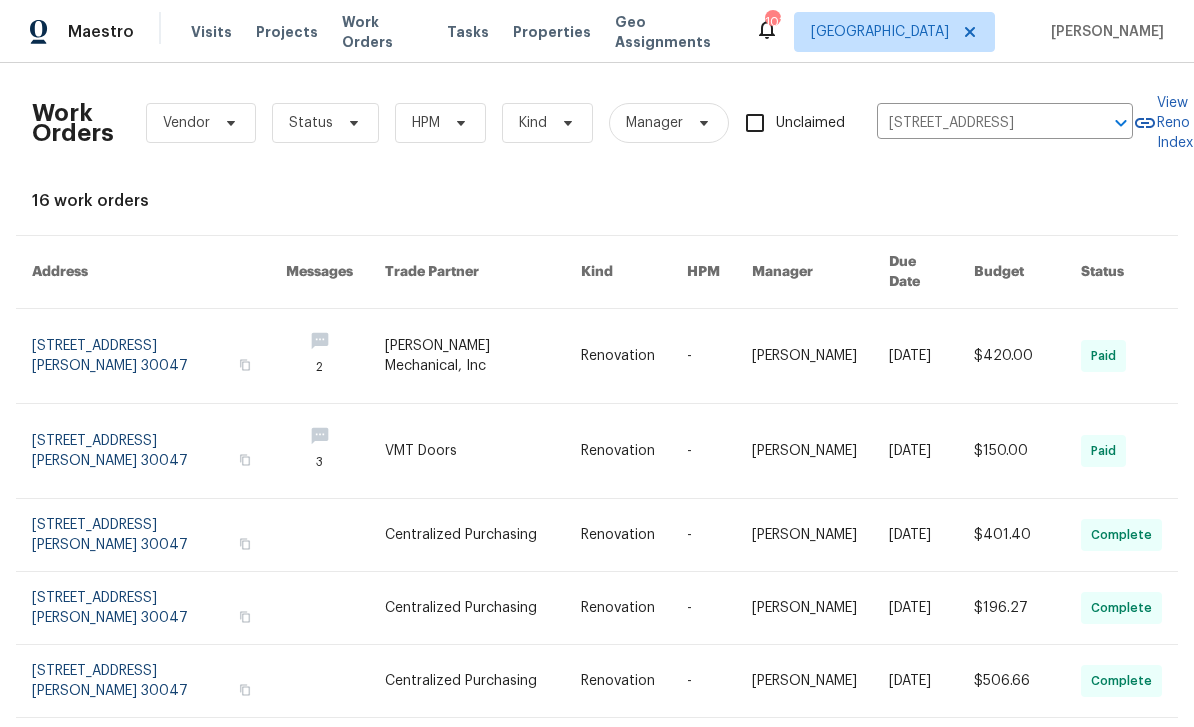 click at bounding box center [159, 356] 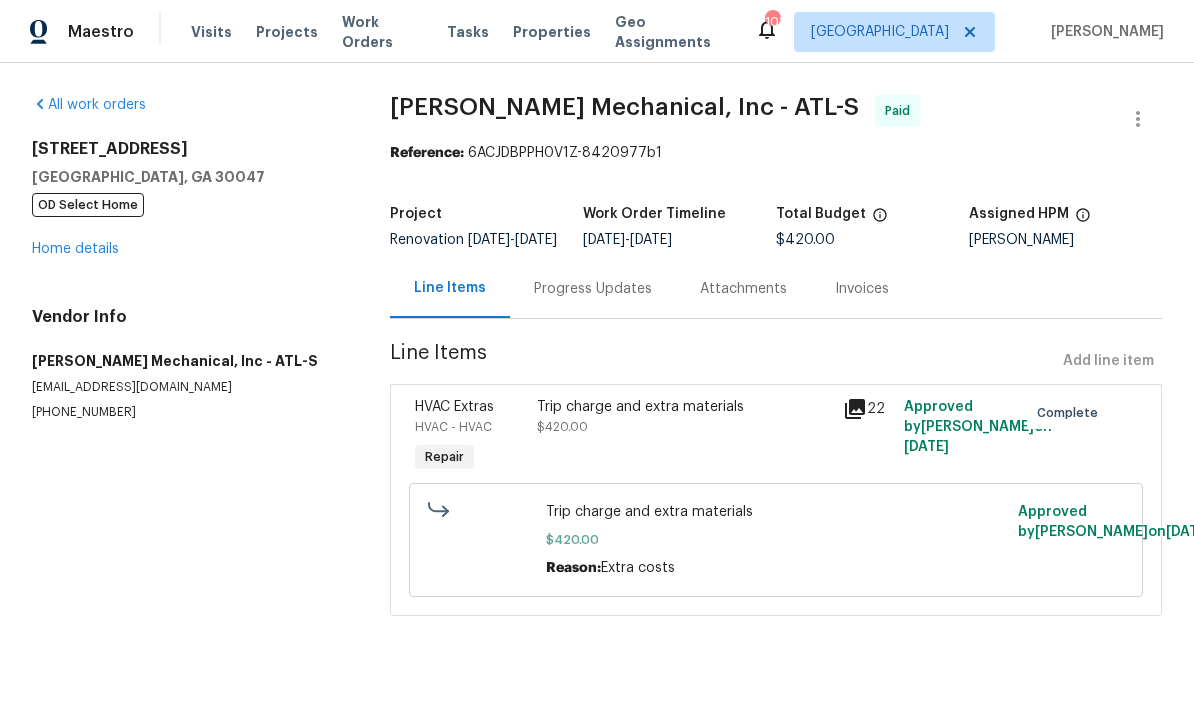 click on "Home details" at bounding box center (75, 249) 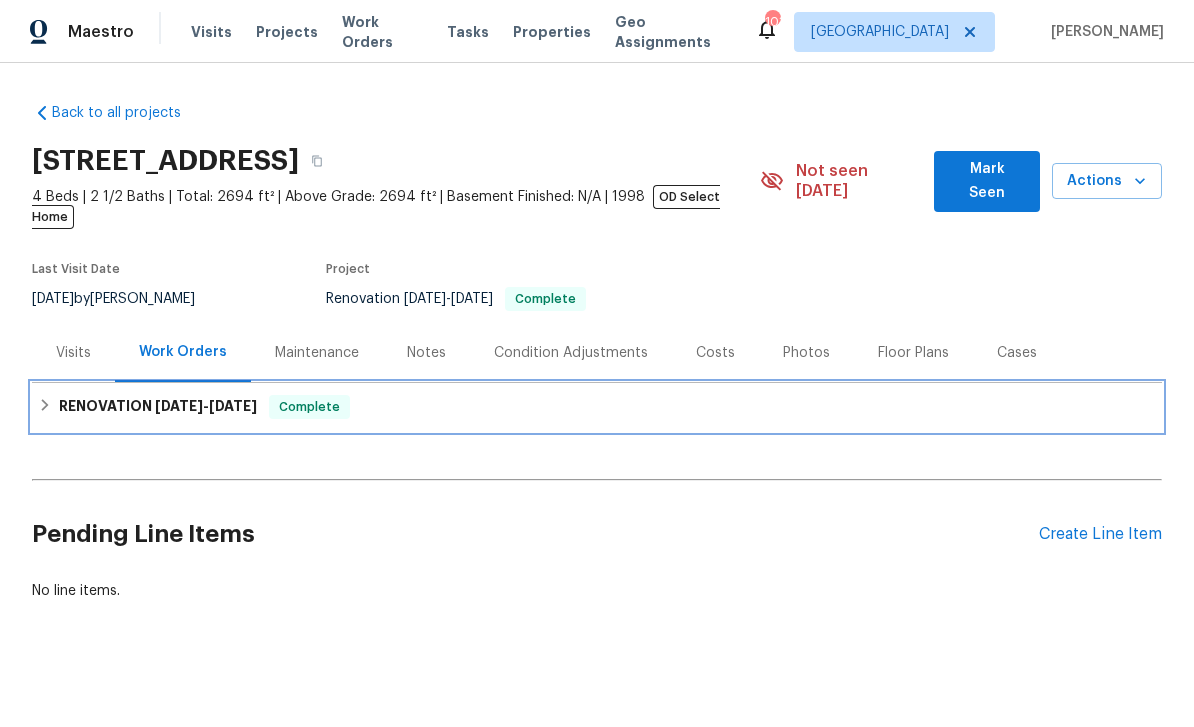 click on "RENOVATION   [DATE]  -  [DATE]" at bounding box center (158, 407) 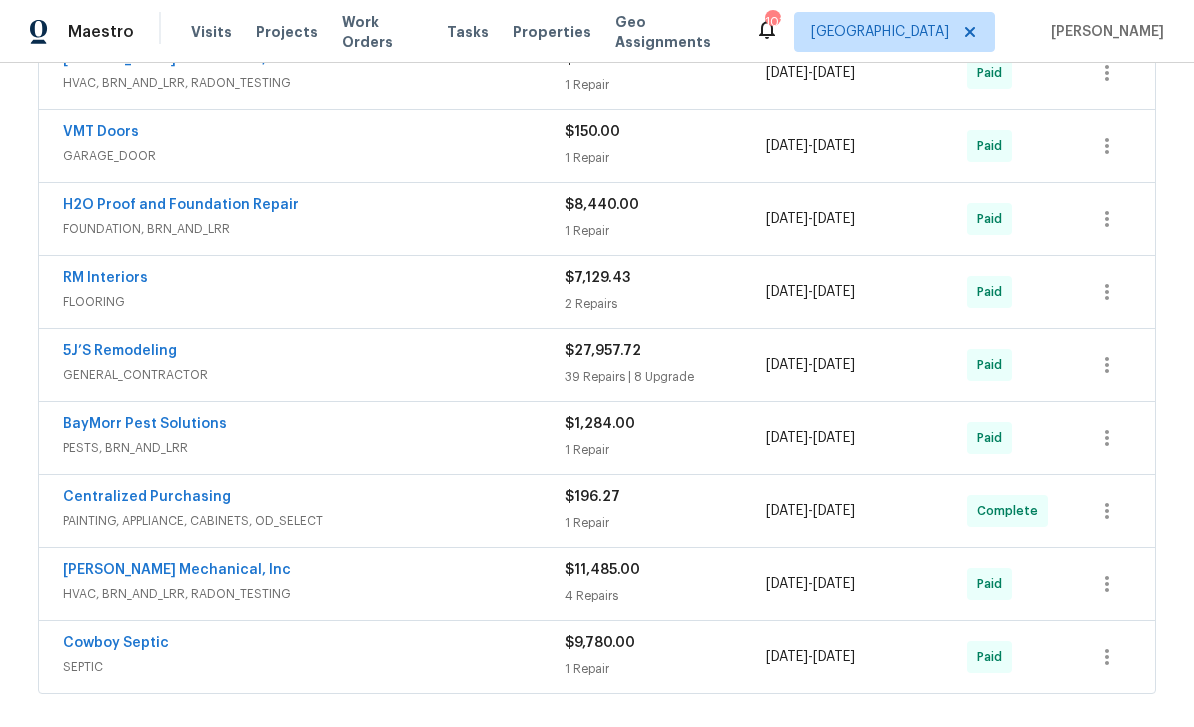 scroll, scrollTop: 801, scrollLeft: 0, axis: vertical 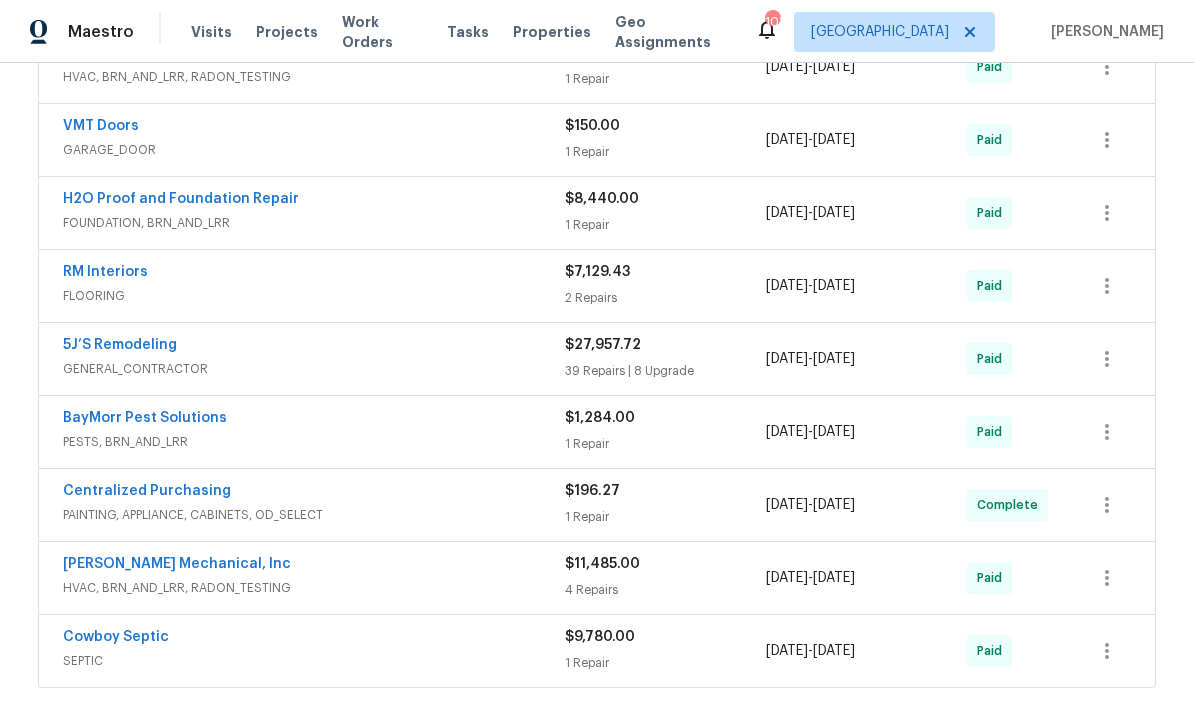 click on "[PERSON_NAME] Mechanical, Inc" at bounding box center (177, 564) 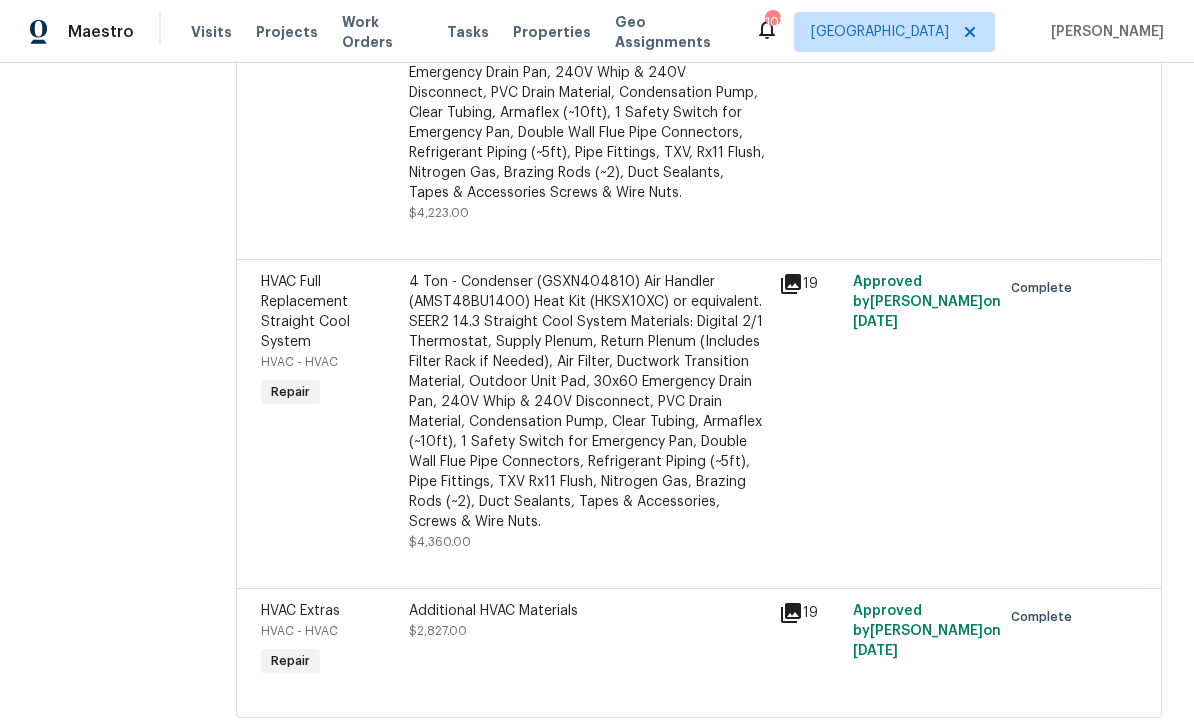 scroll, scrollTop: 585, scrollLeft: 0, axis: vertical 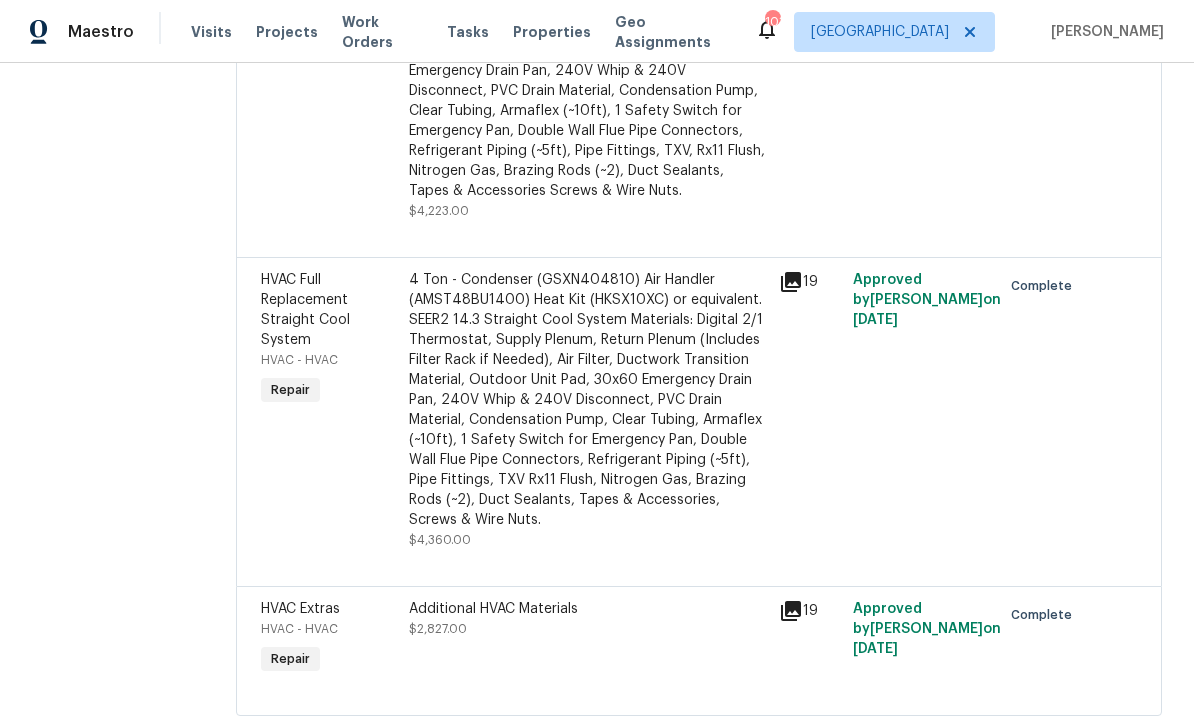 click 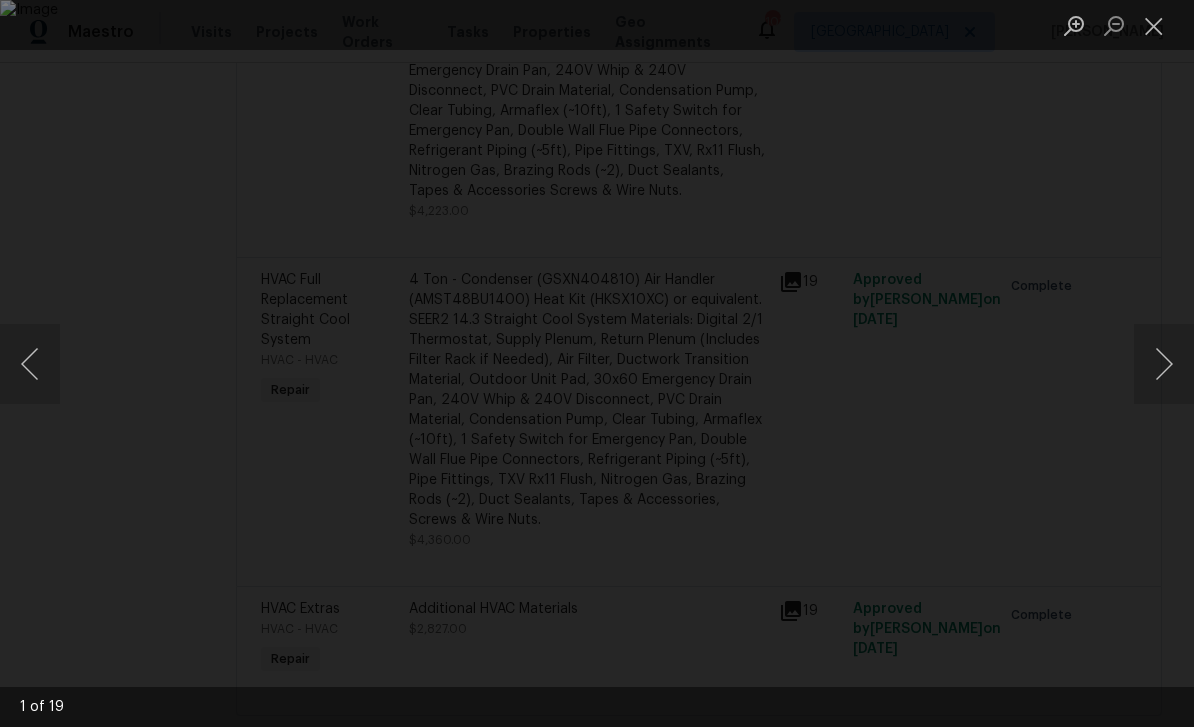 click at bounding box center [1164, 364] 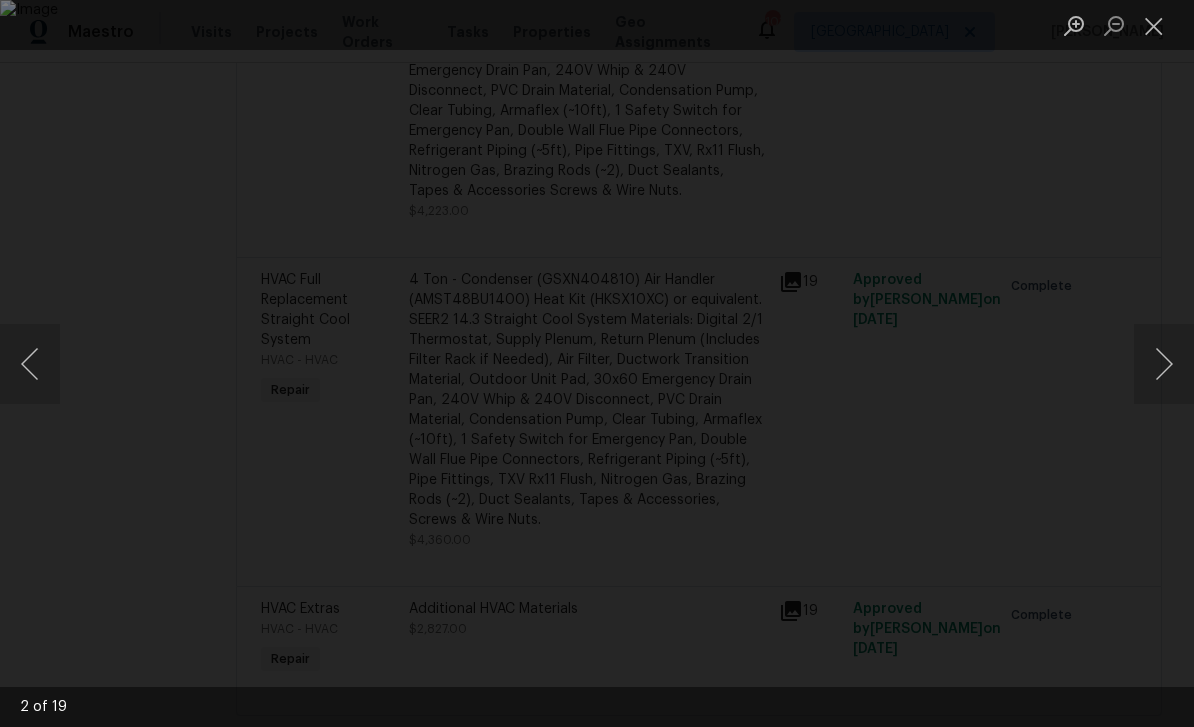 click at bounding box center [1164, 364] 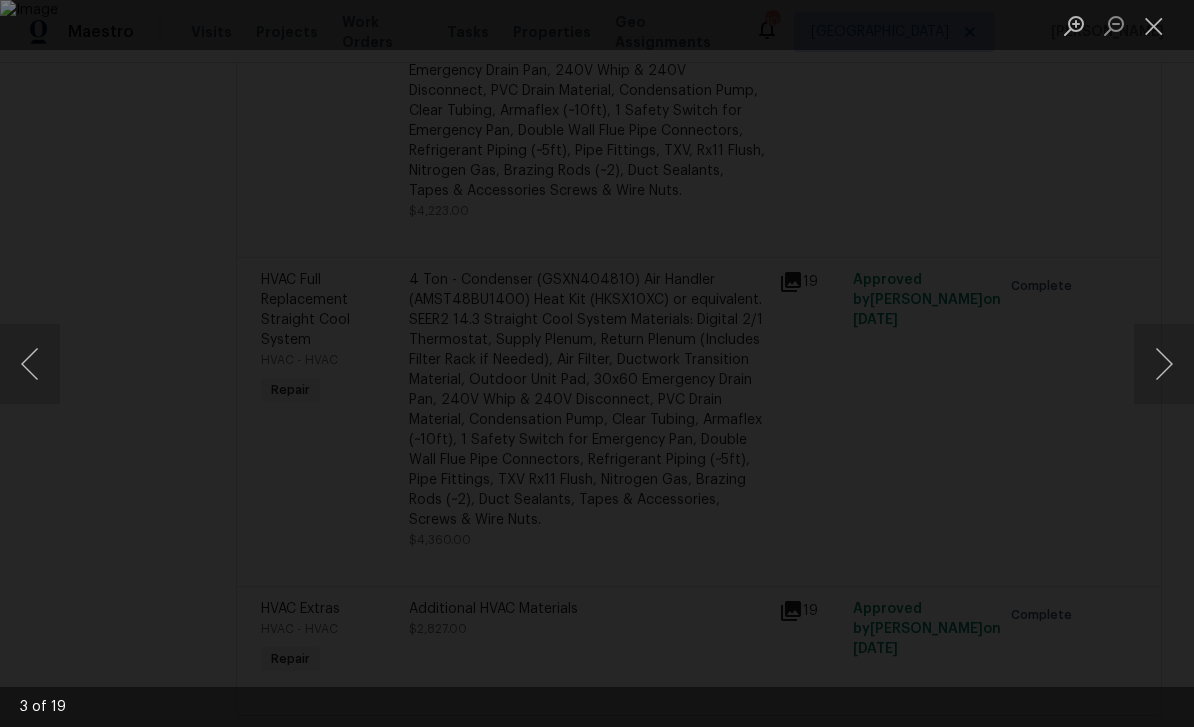 click at bounding box center [1164, 364] 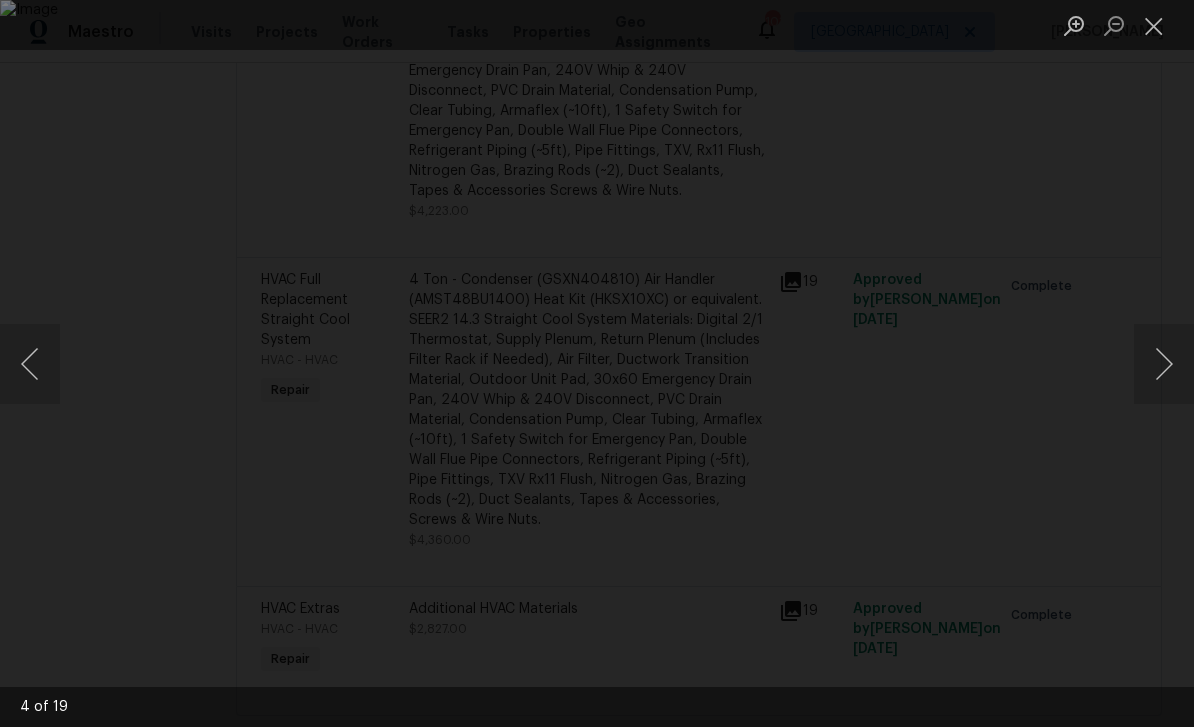 click at bounding box center [1164, 364] 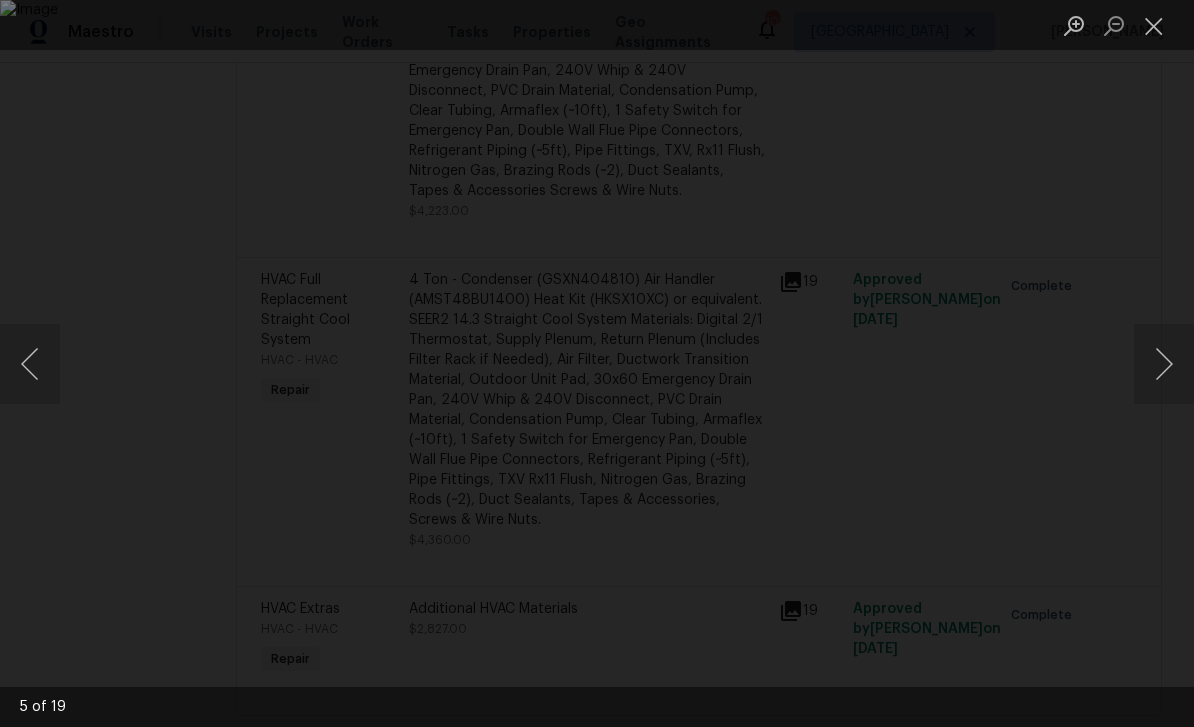 click at bounding box center [1164, 364] 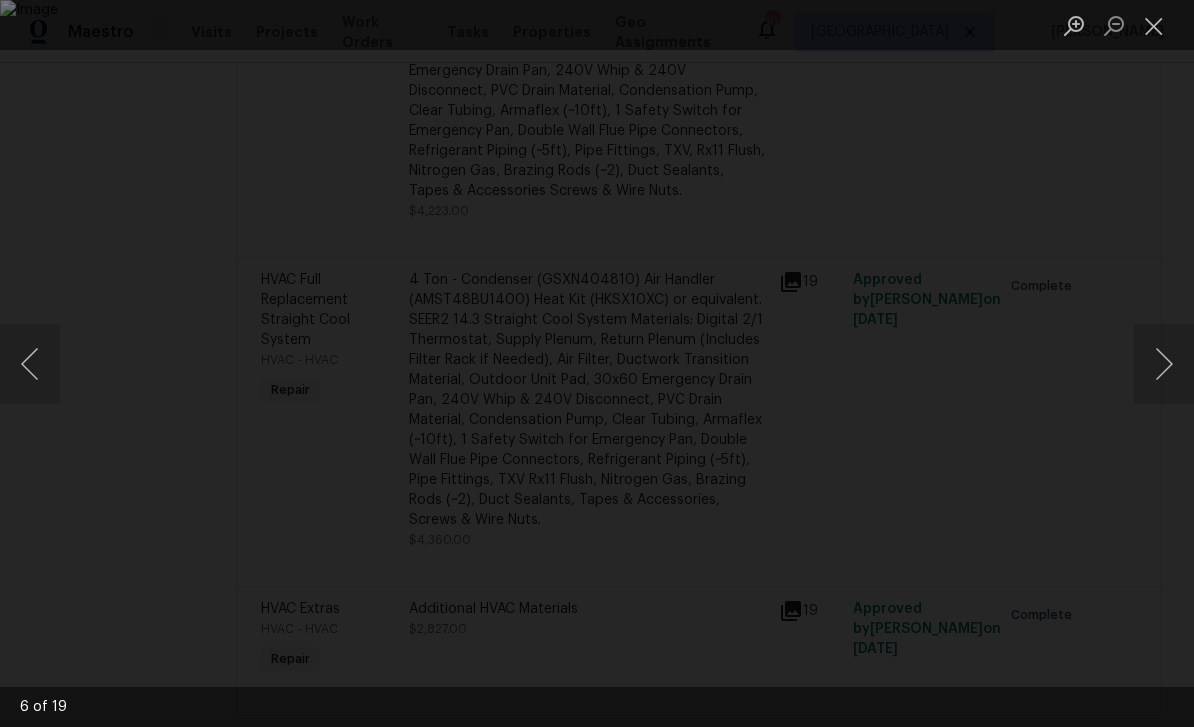 click at bounding box center (1164, 364) 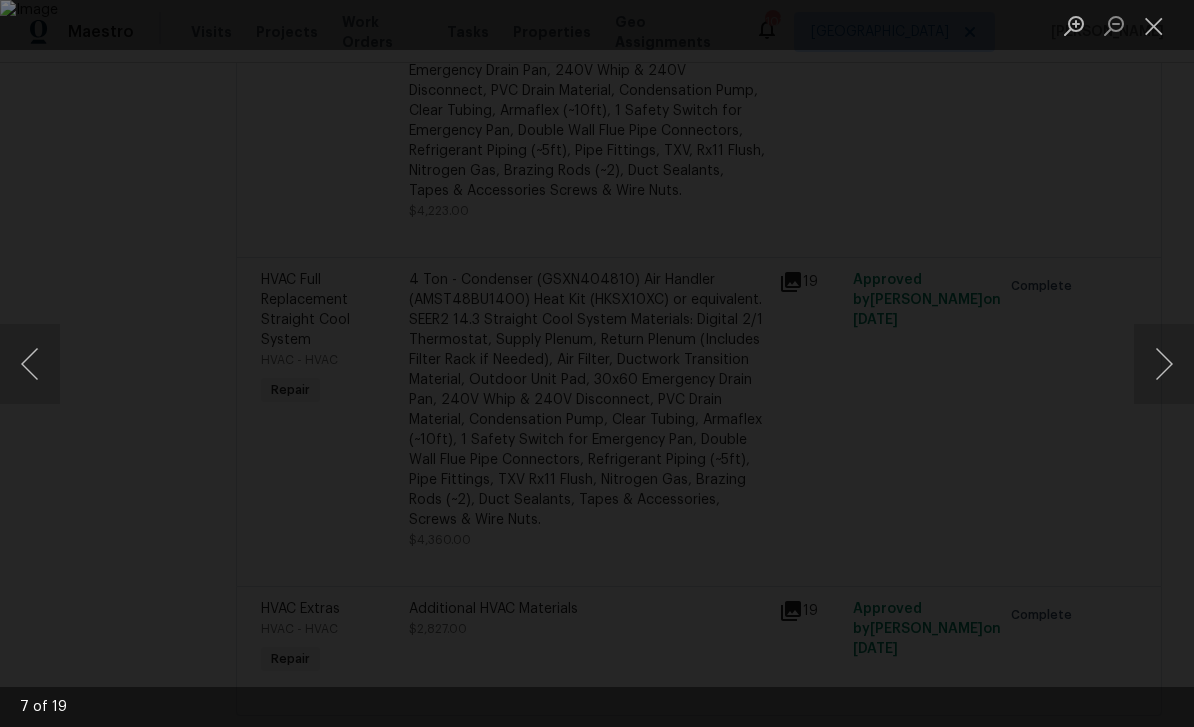 click at bounding box center [1164, 364] 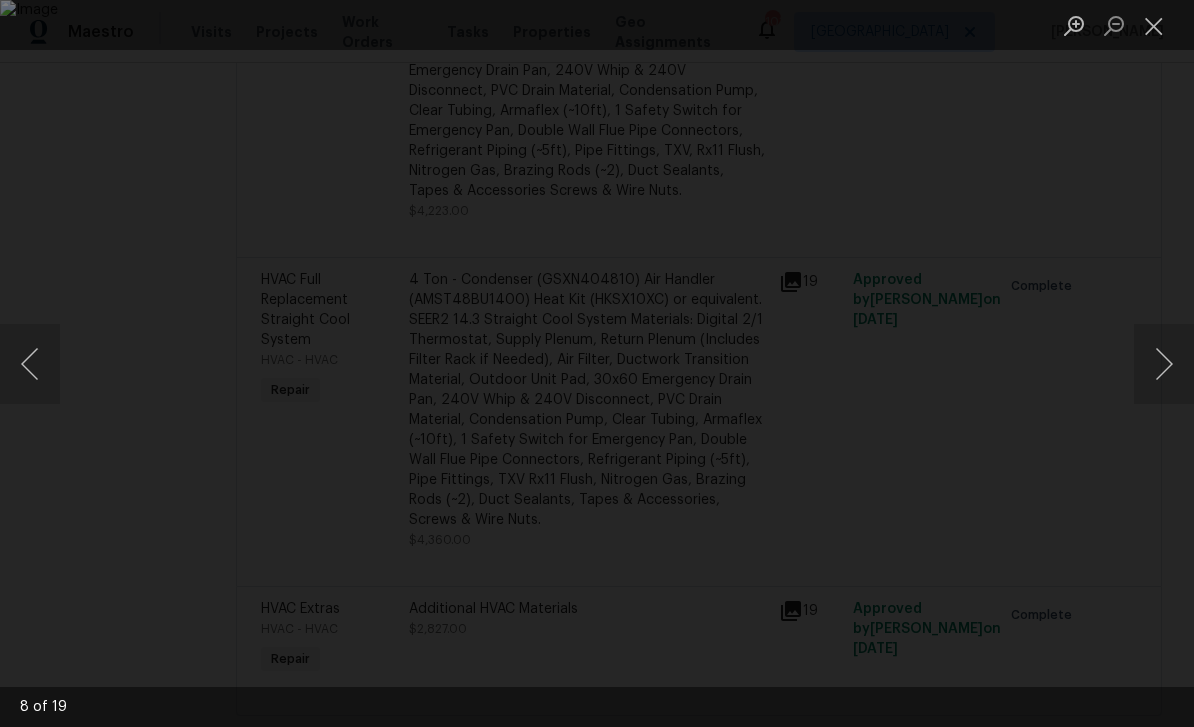 click at bounding box center [1164, 364] 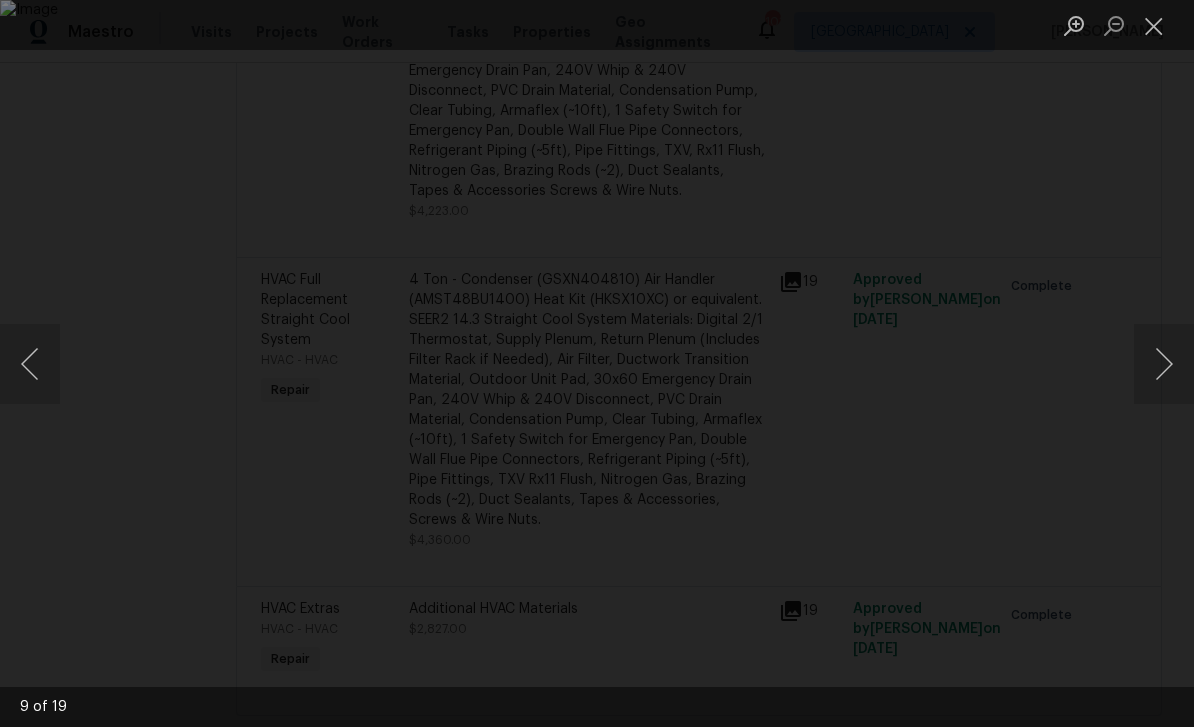 click at bounding box center [1164, 364] 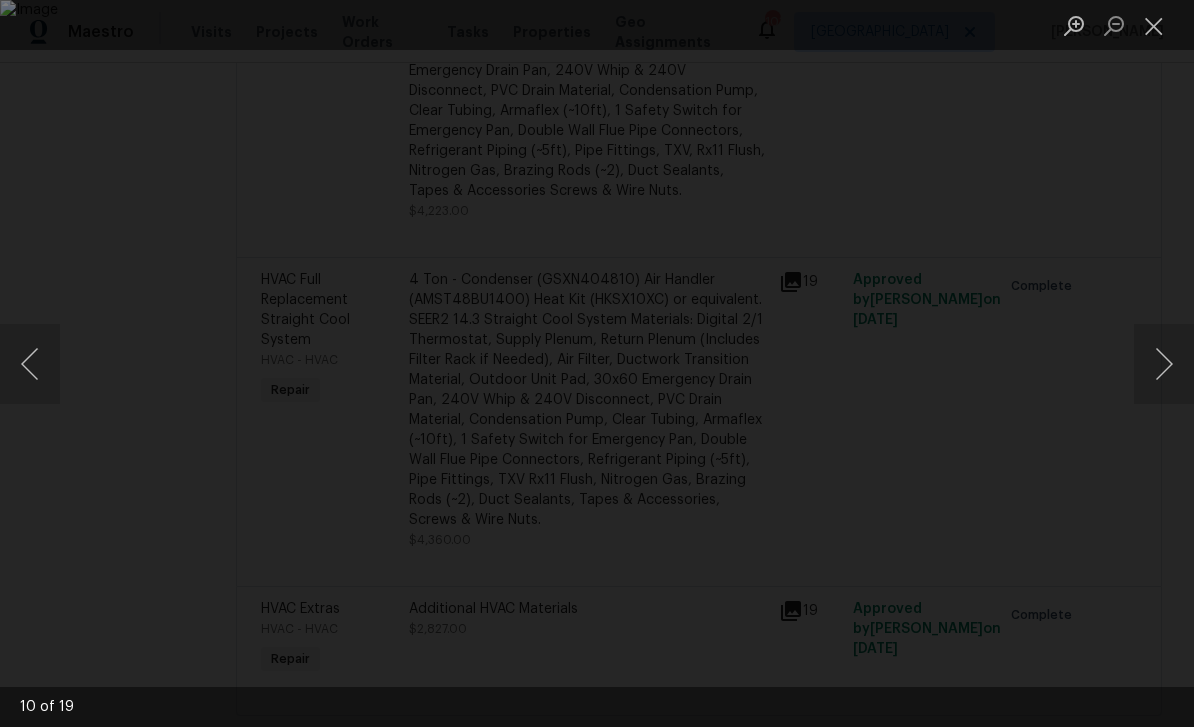 click at bounding box center [1164, 364] 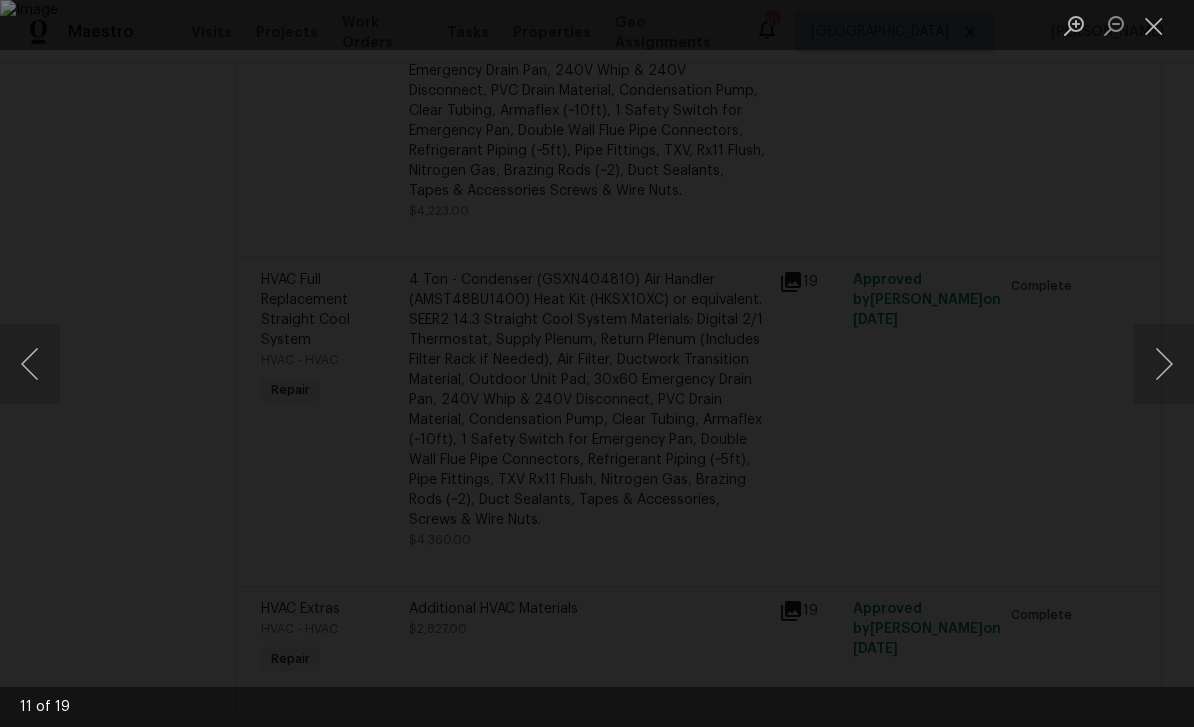 click at bounding box center (1164, 364) 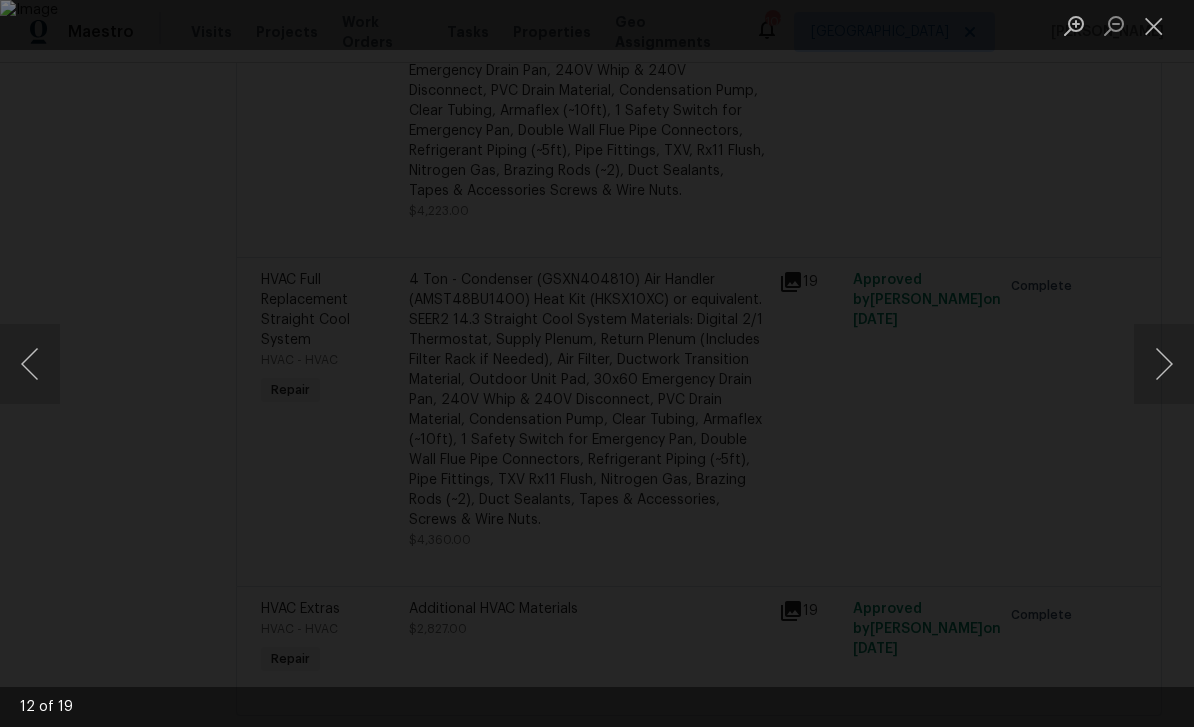 click at bounding box center [1164, 364] 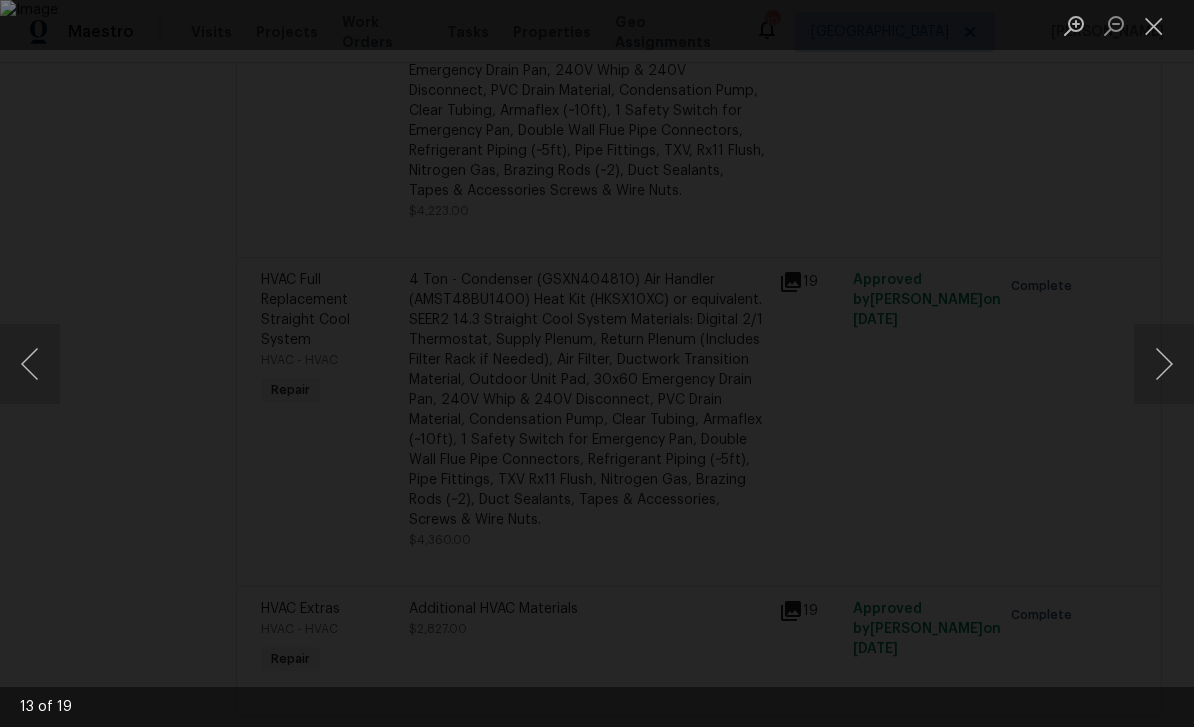 click at bounding box center (1164, 364) 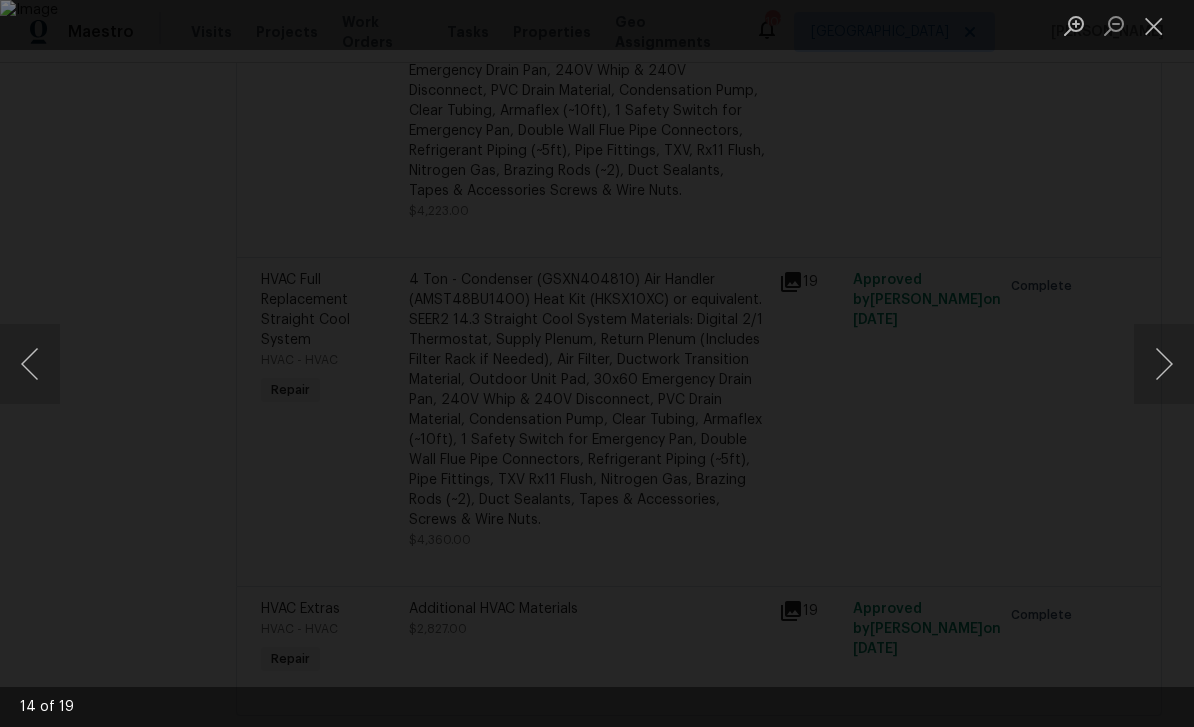 click at bounding box center [1164, 364] 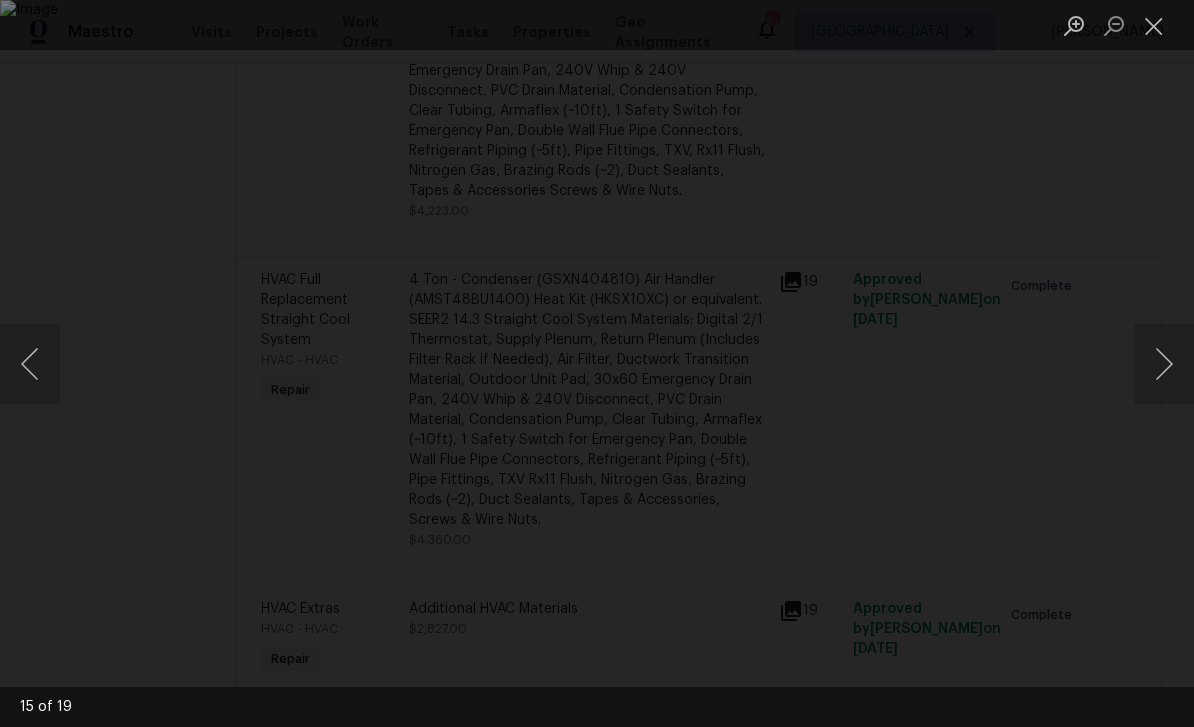 click at bounding box center (1164, 364) 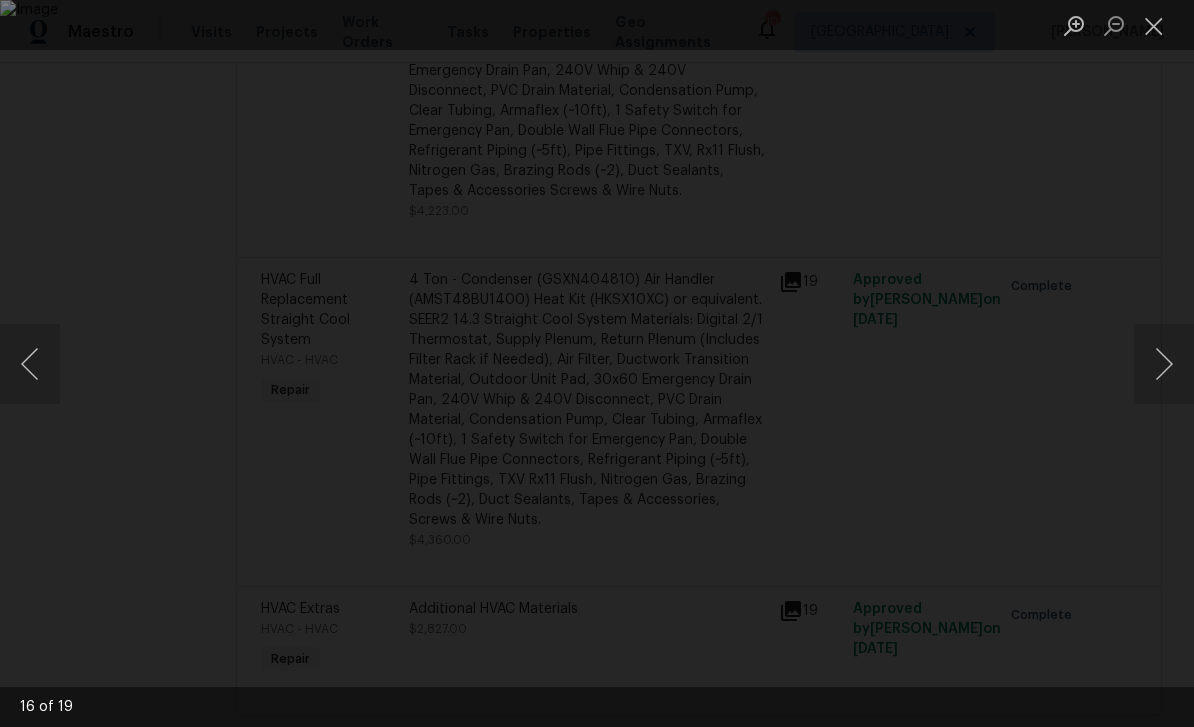 click at bounding box center [1164, 364] 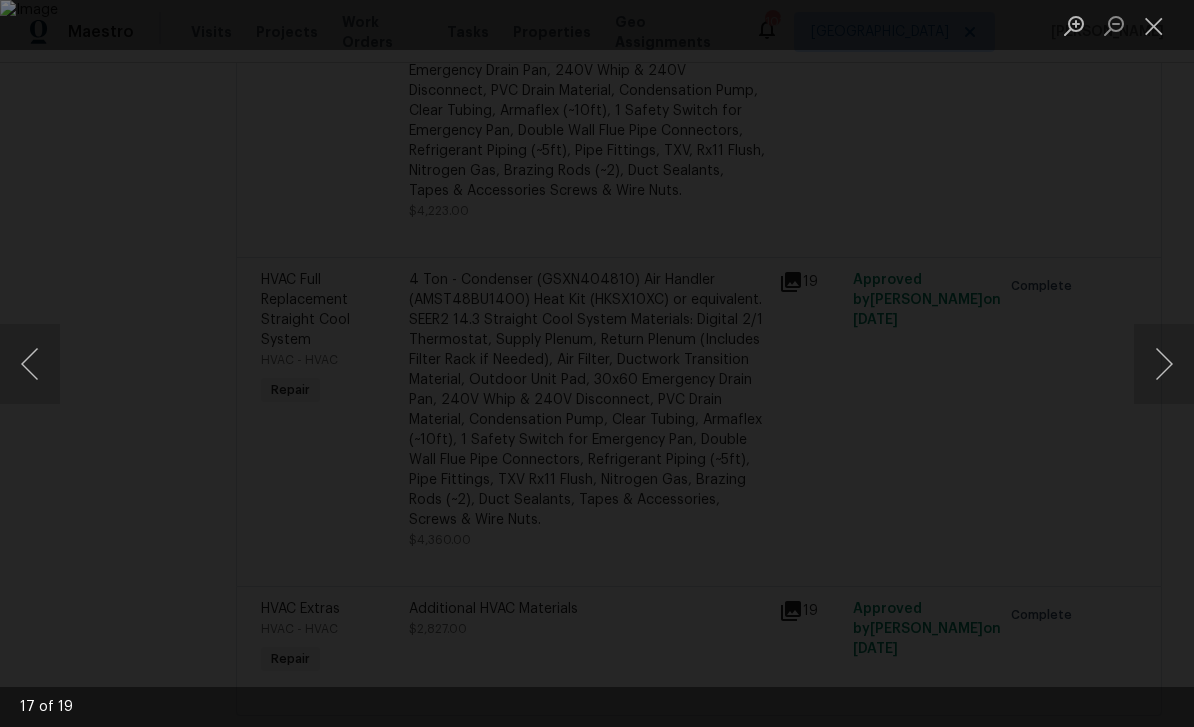 click at bounding box center (1164, 364) 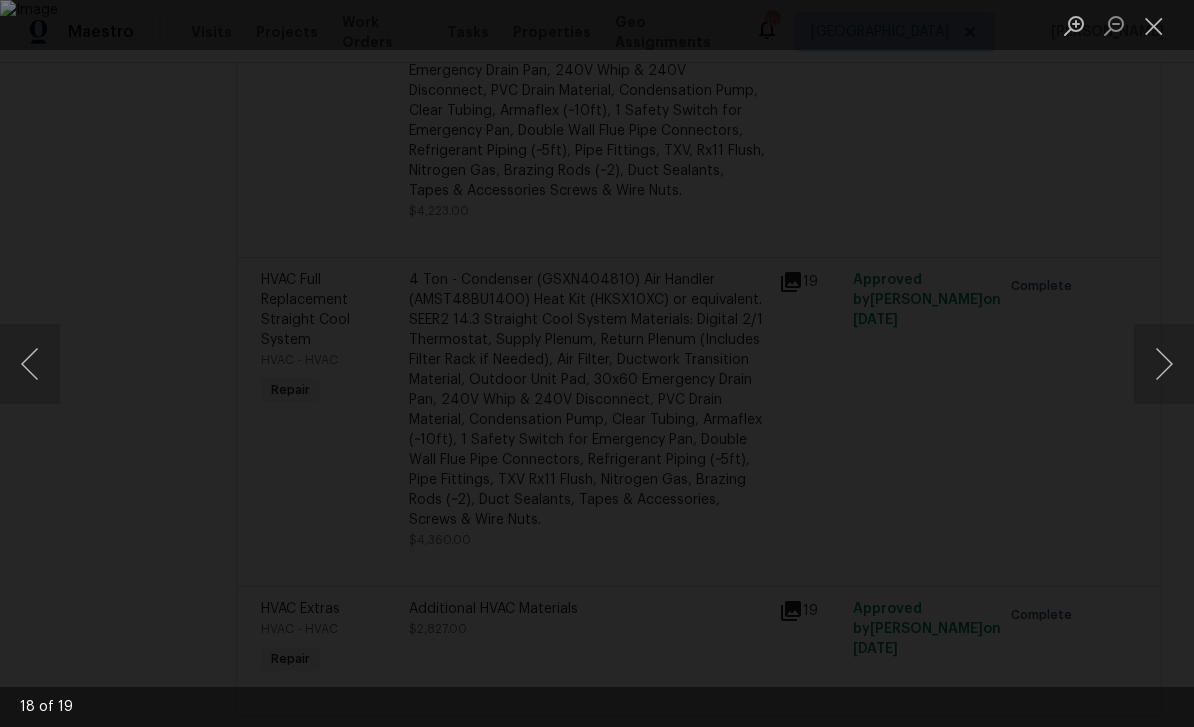 click at bounding box center (1164, 364) 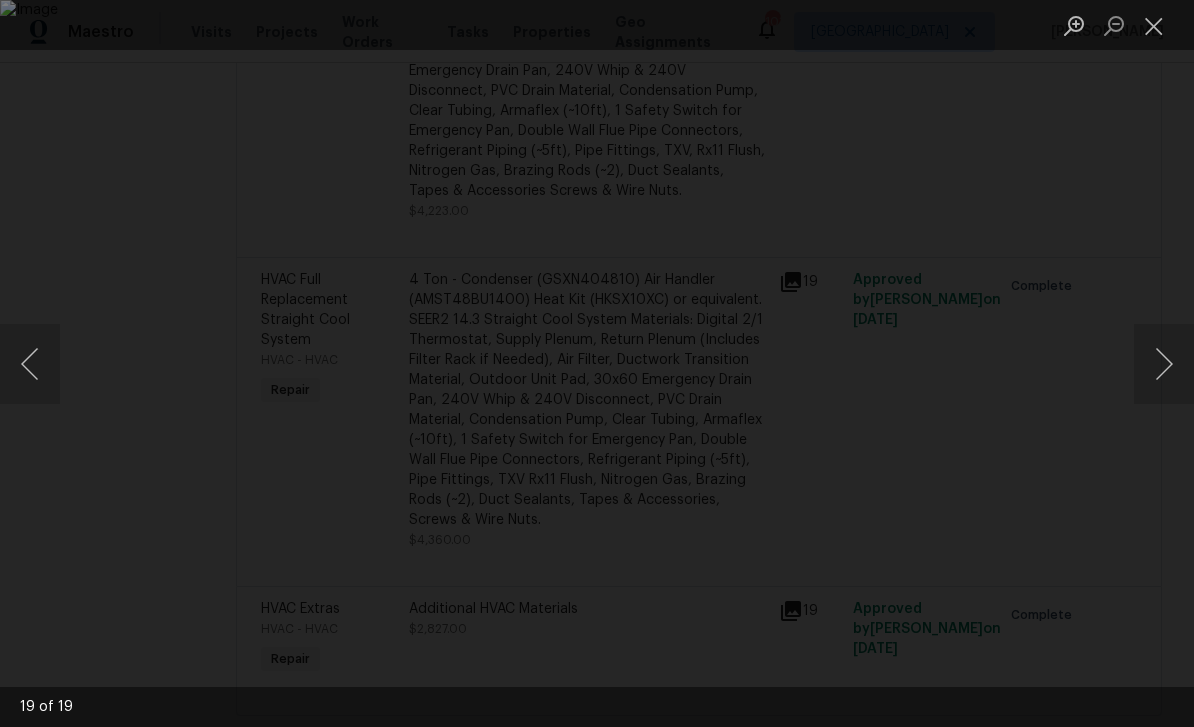 click at bounding box center [1164, 364] 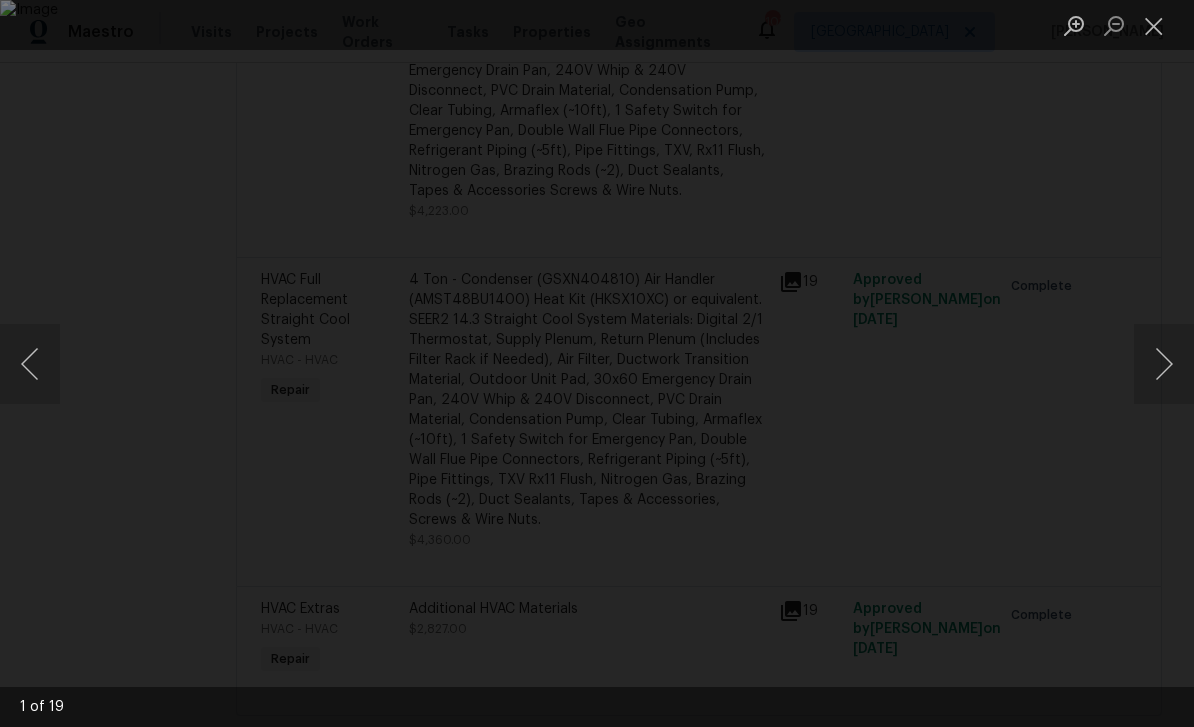 click at bounding box center (1164, 364) 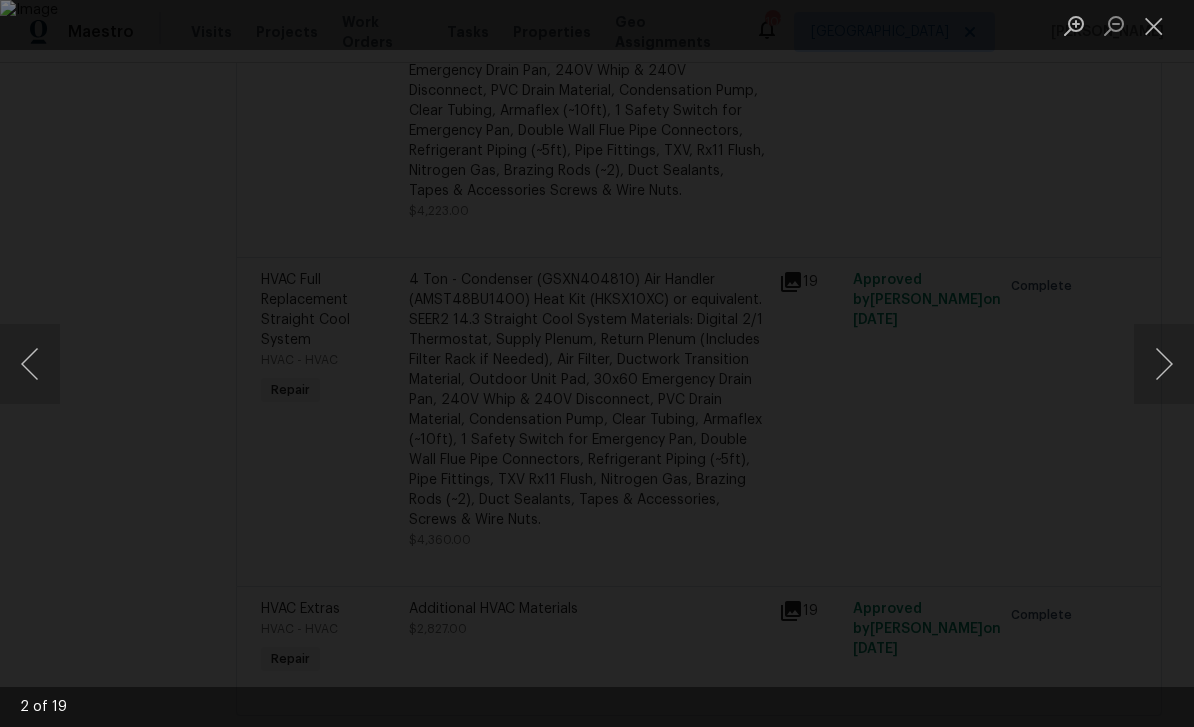 click at bounding box center [1164, 364] 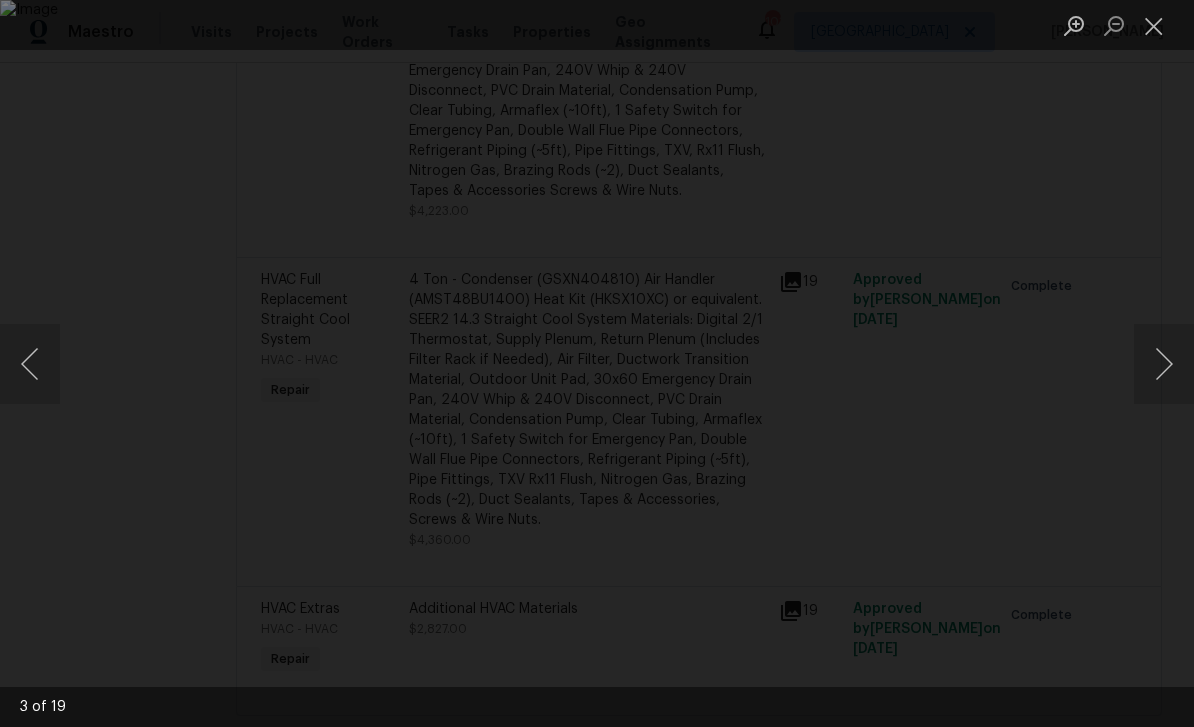click at bounding box center [1164, 364] 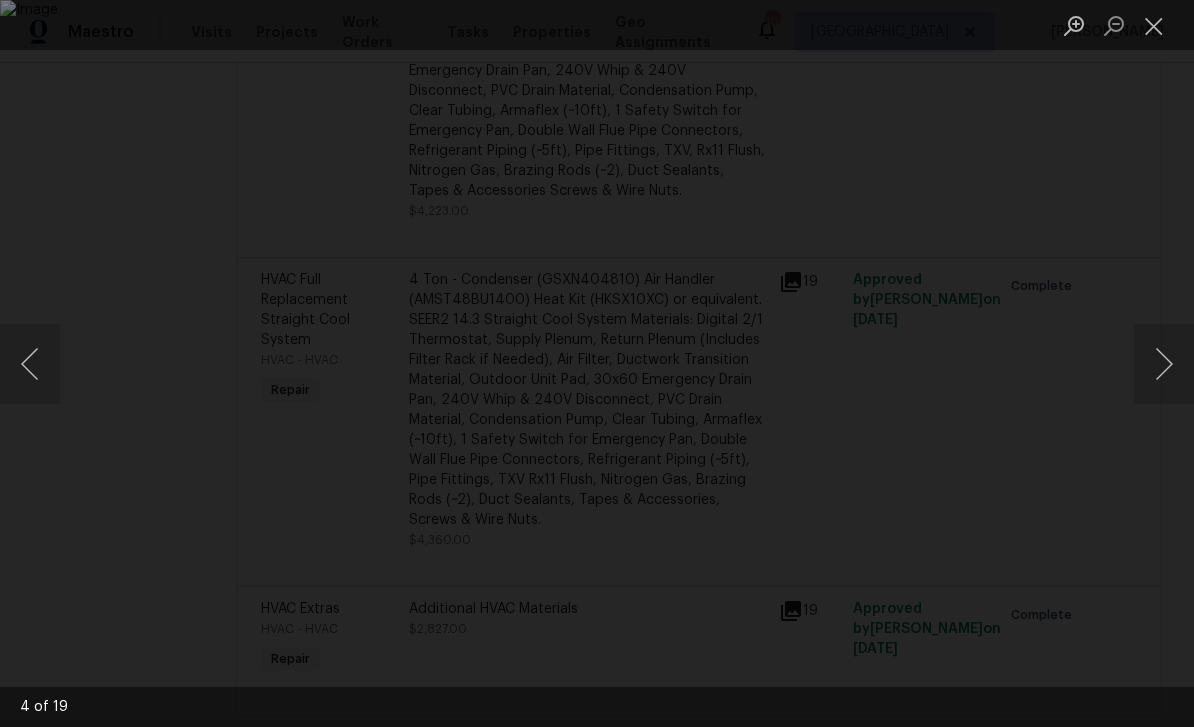 click at bounding box center [1164, 364] 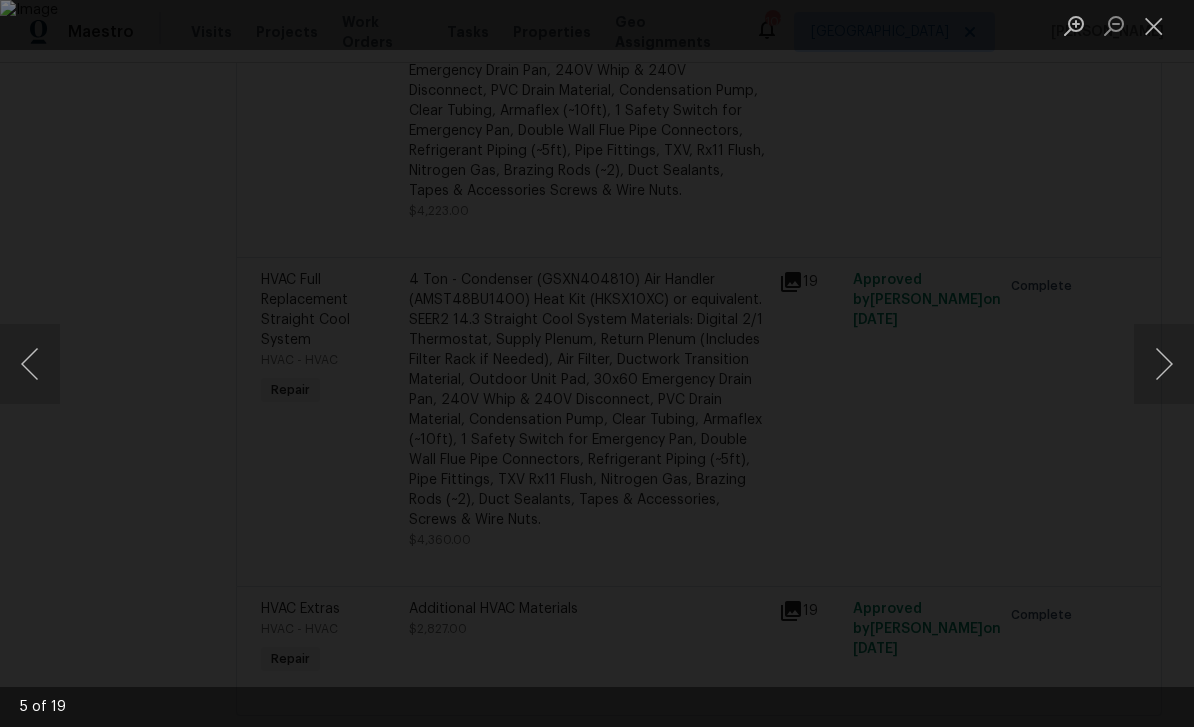 click at bounding box center (1164, 364) 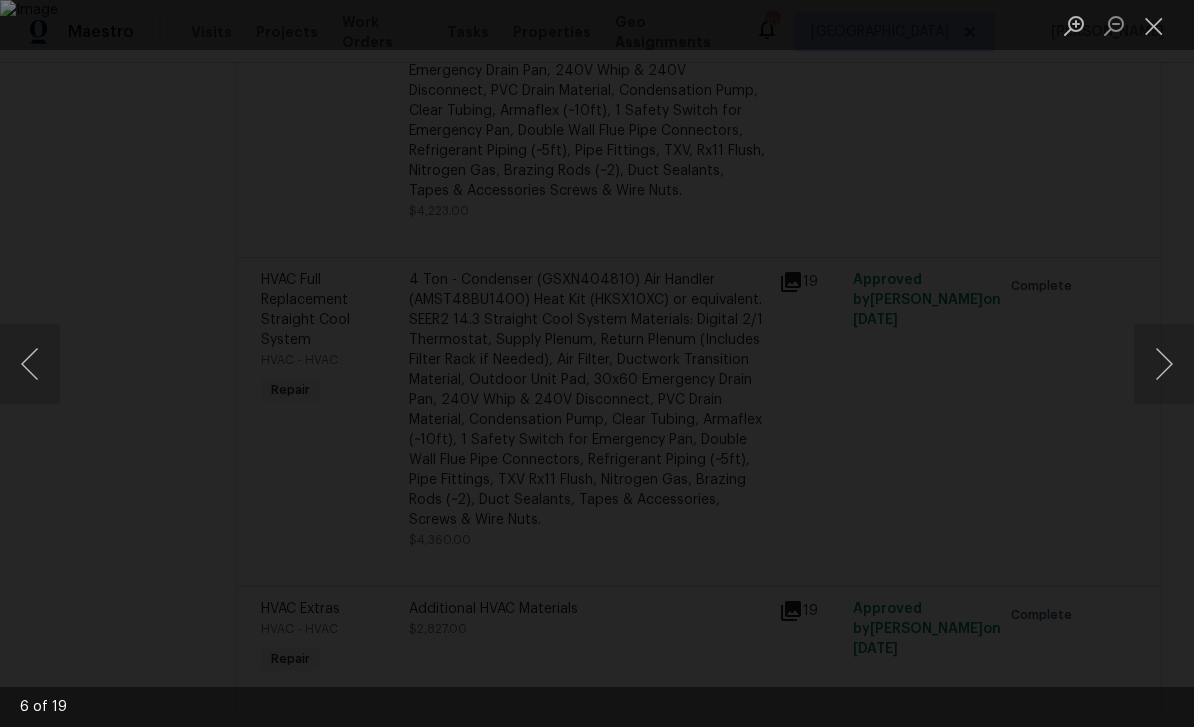 click at bounding box center (1164, 364) 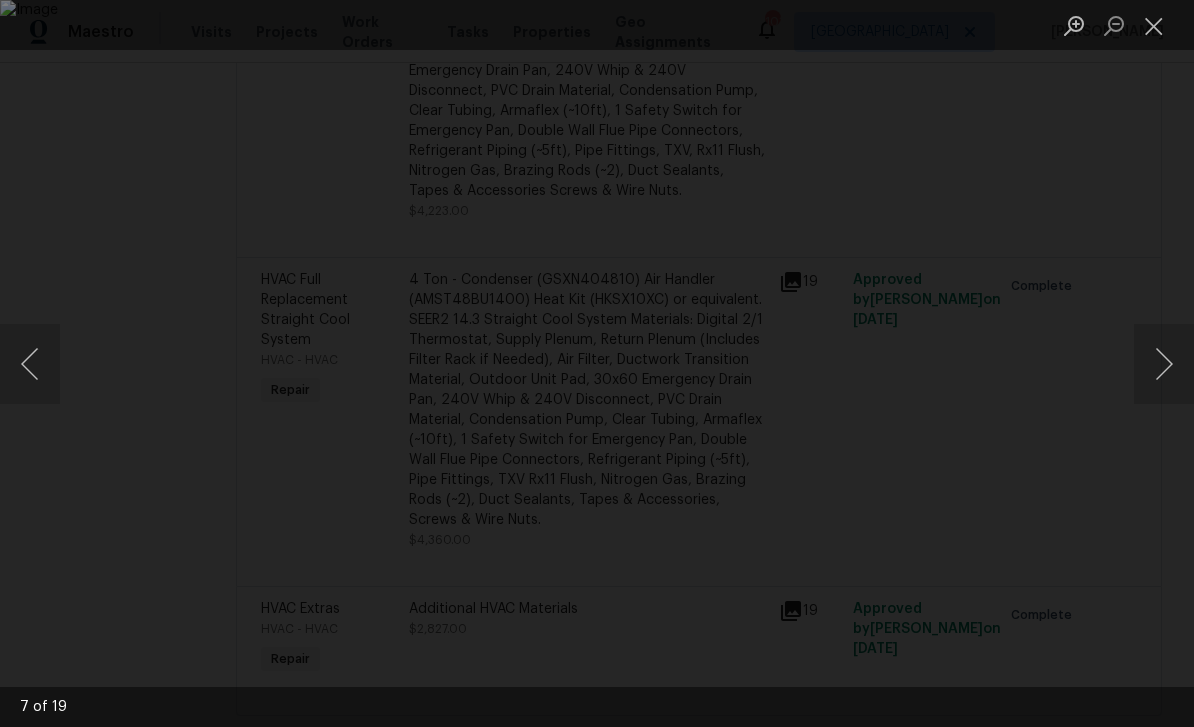 click at bounding box center (1164, 364) 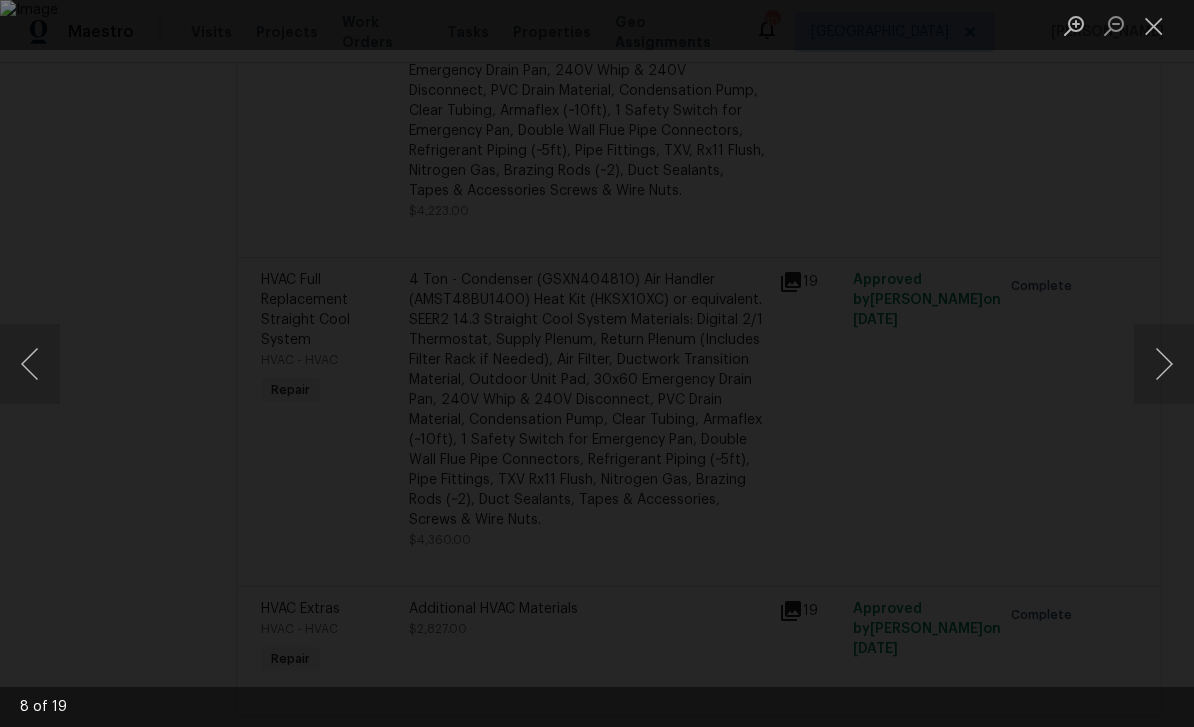 click at bounding box center (1164, 364) 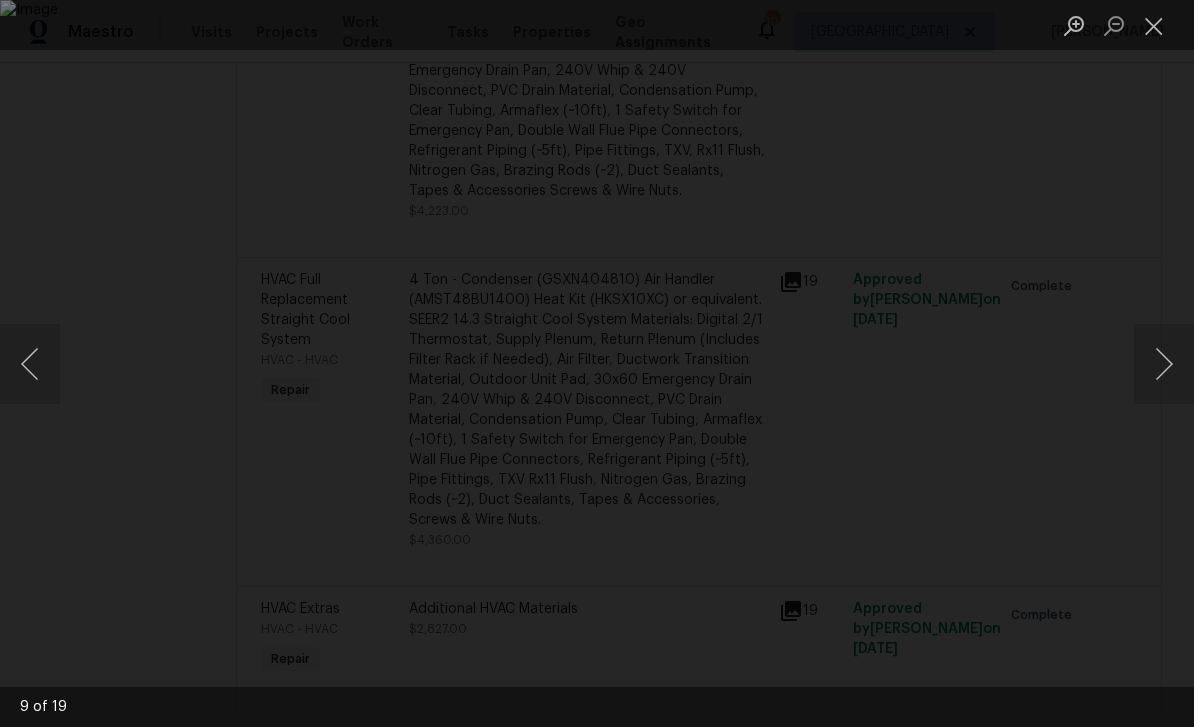 click at bounding box center [1154, 25] 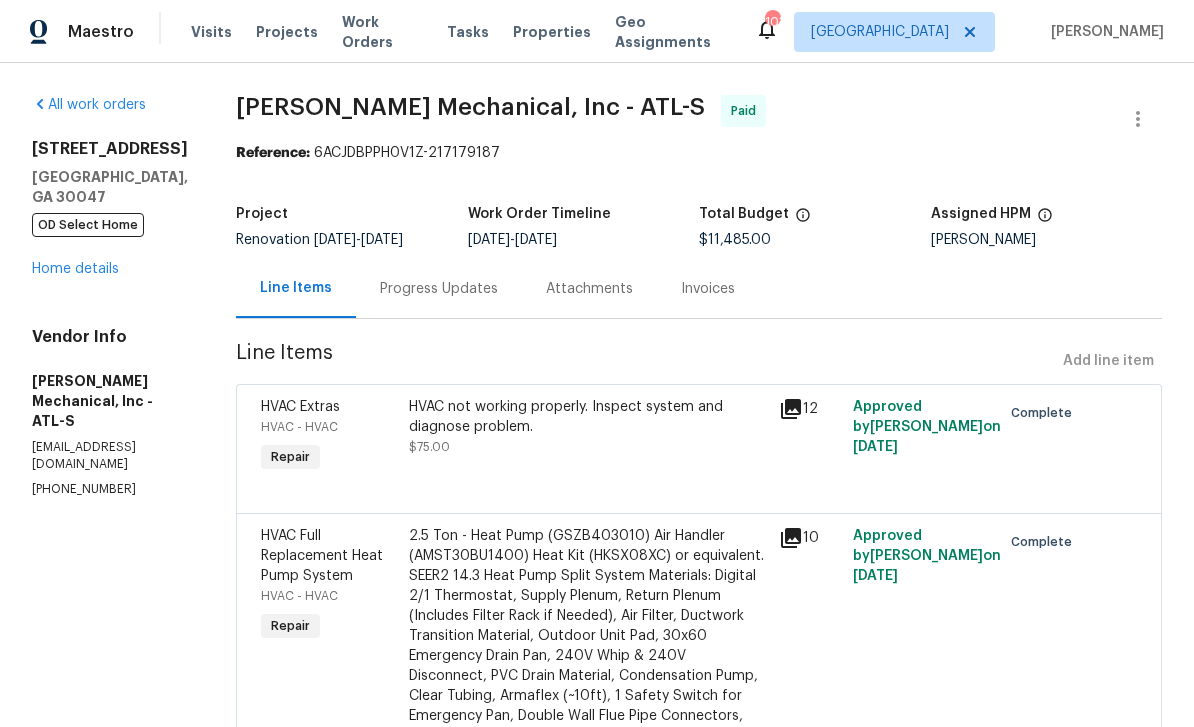 scroll, scrollTop: -1, scrollLeft: 0, axis: vertical 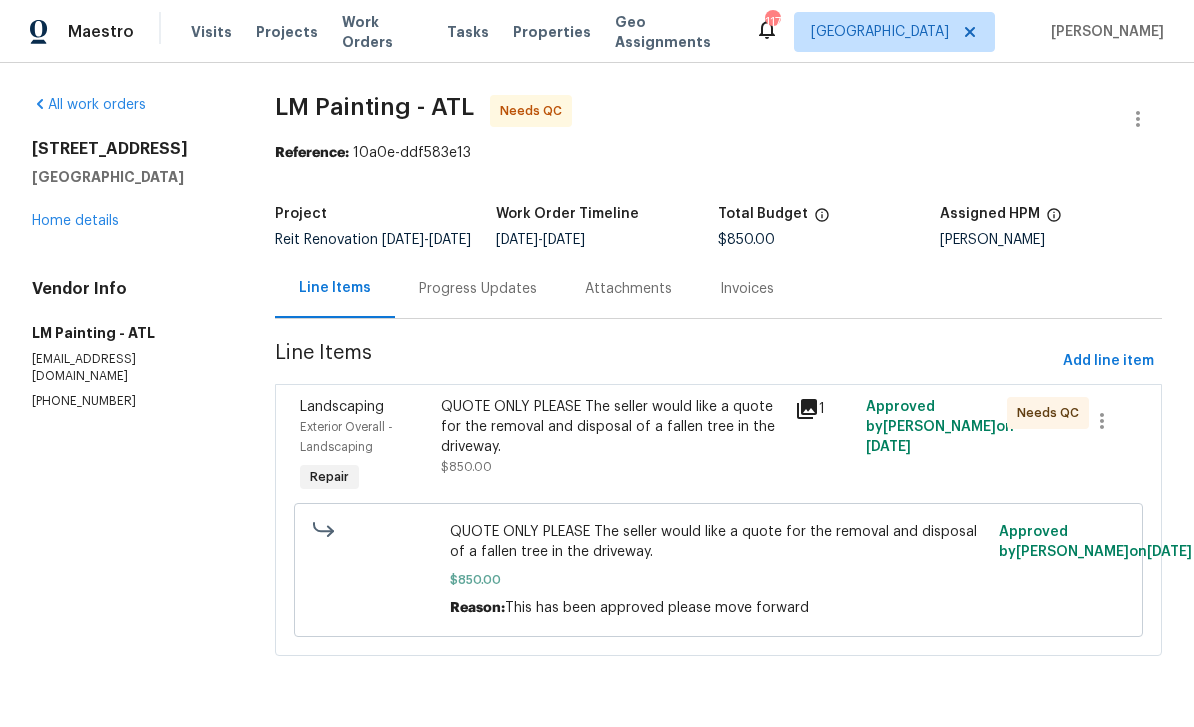 click on "Work Orders" at bounding box center [382, 32] 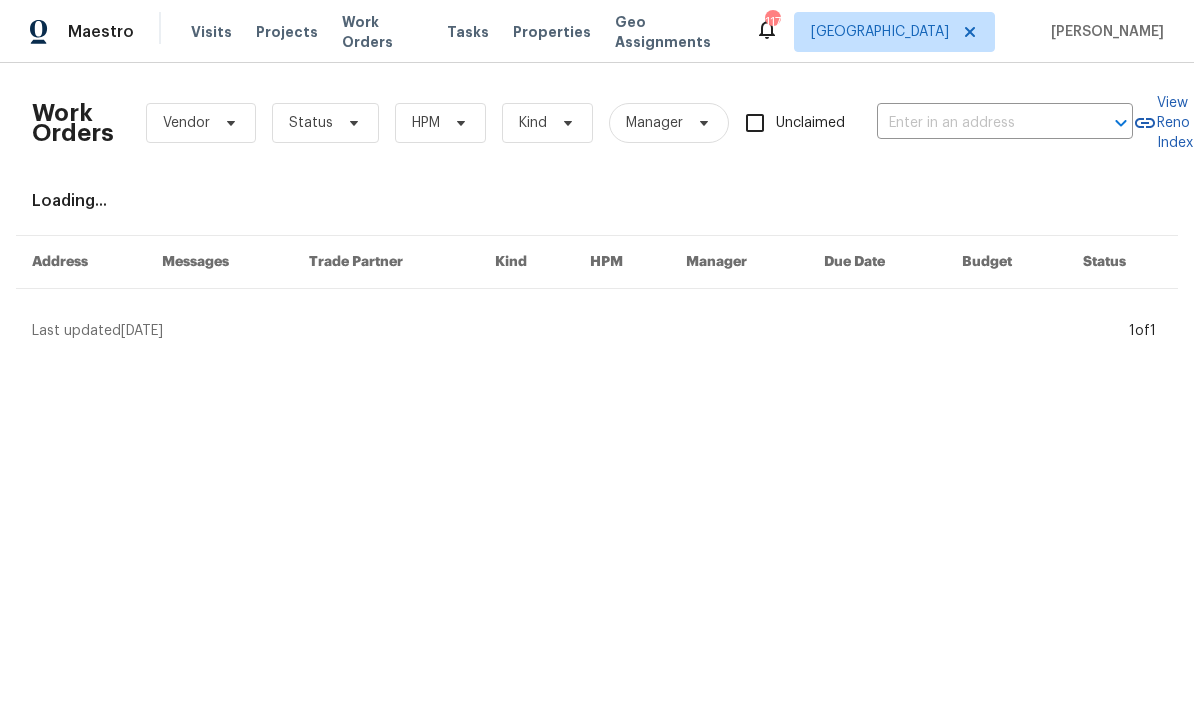 click at bounding box center (977, 123) 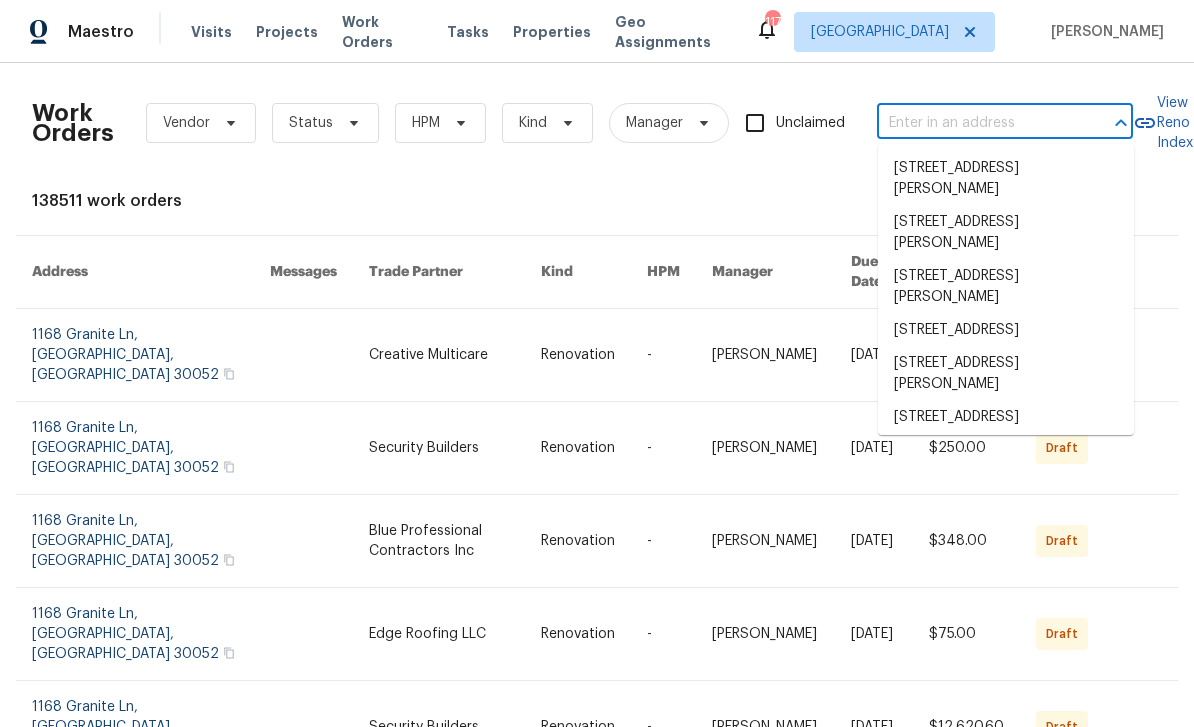 click at bounding box center [977, 123] 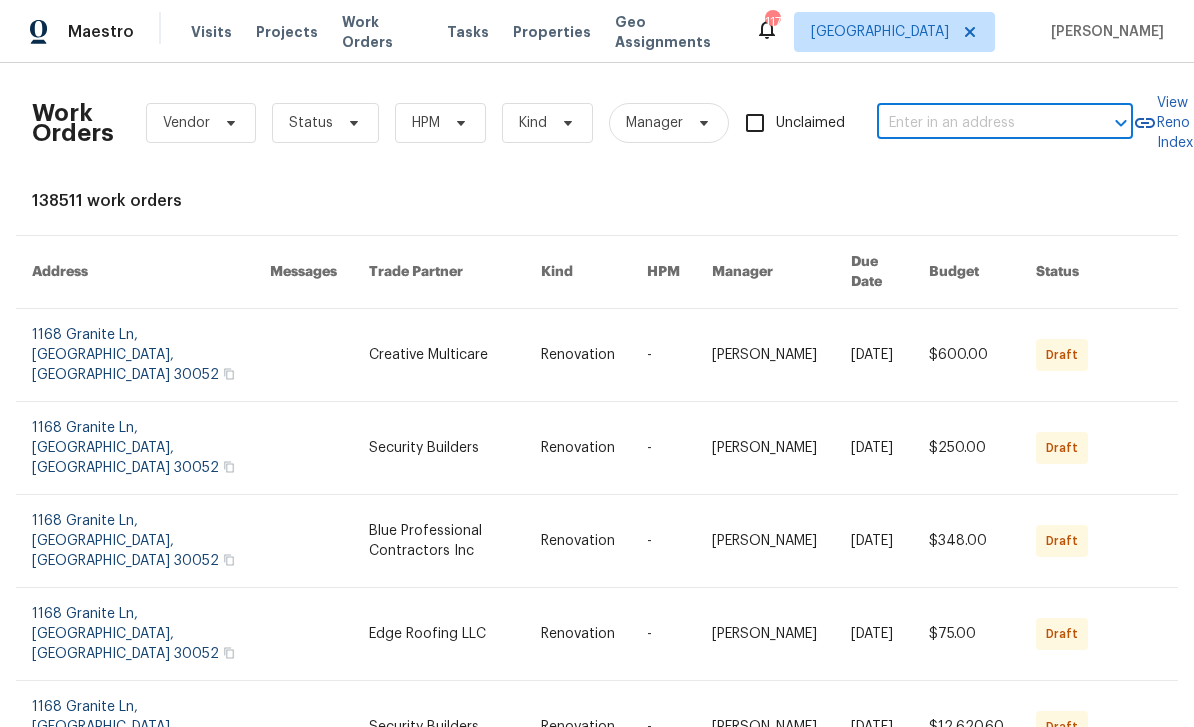 paste on "[STREET_ADDRESS]" 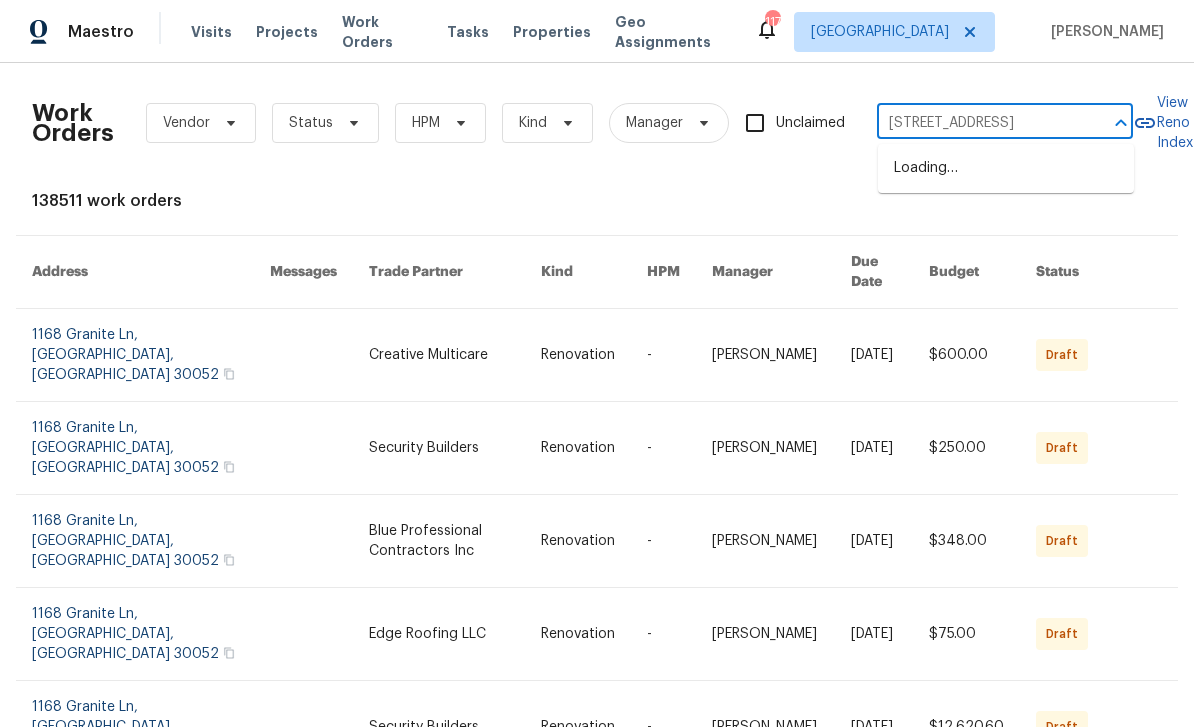 type on "[STREET_ADDRESS]" 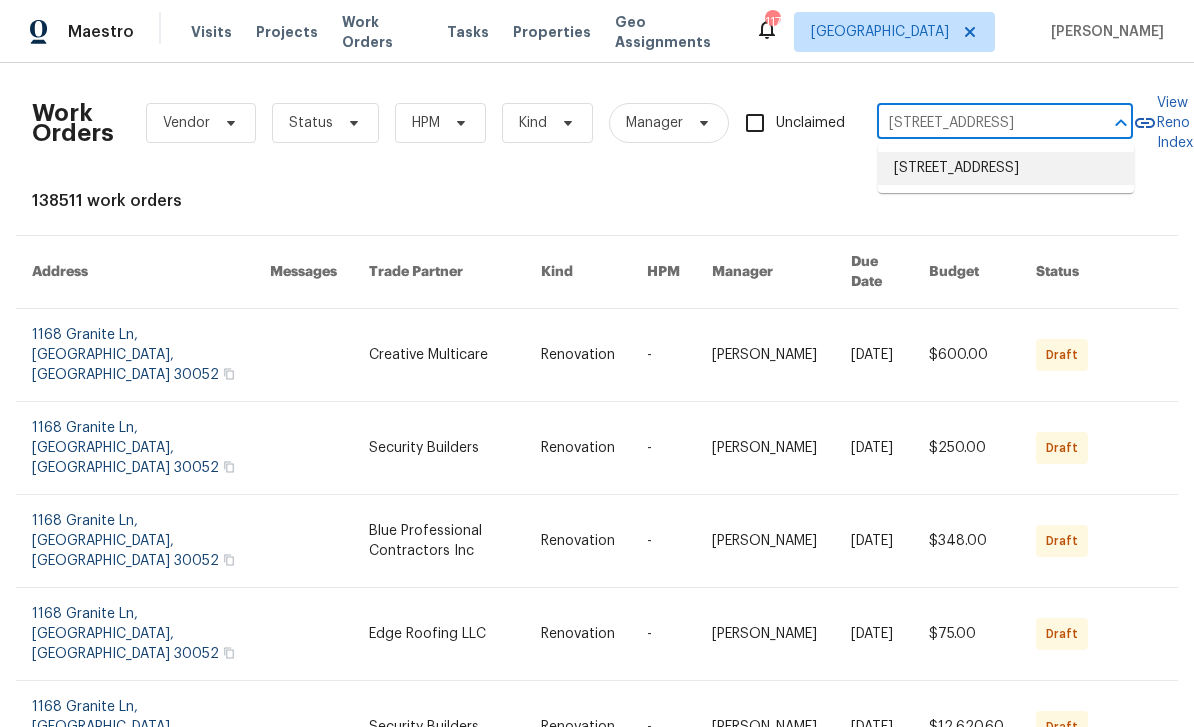 click on "[STREET_ADDRESS]" at bounding box center [1006, 168] 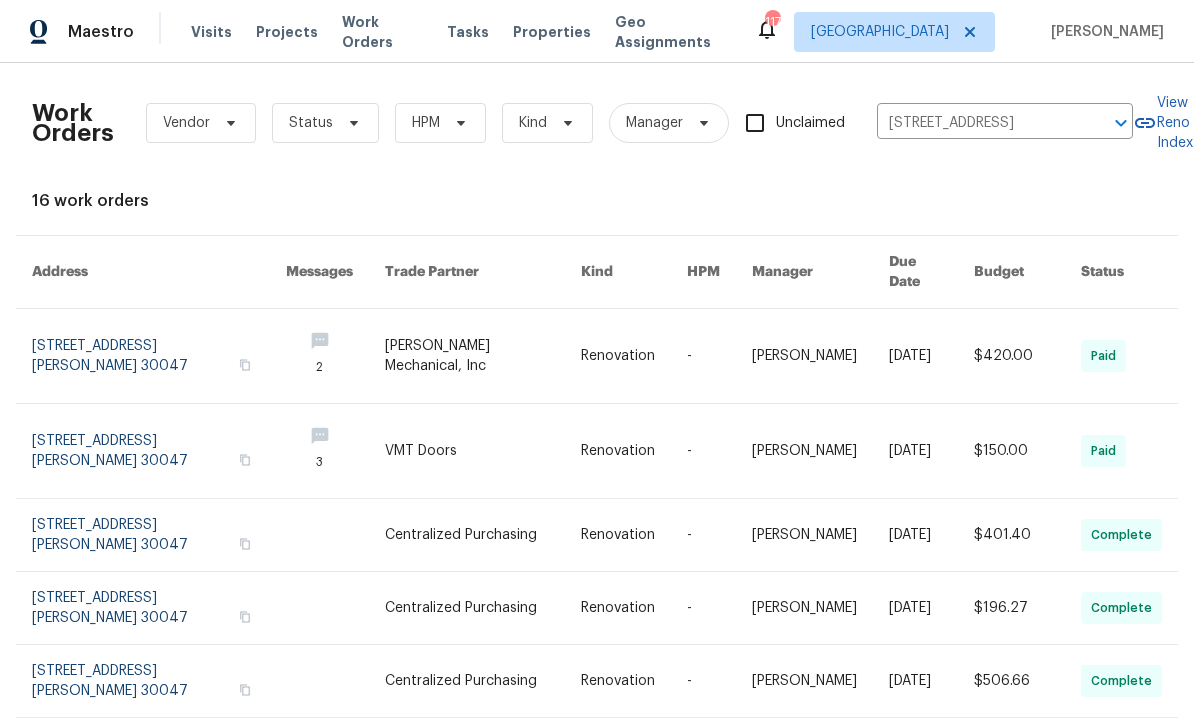 click at bounding box center (159, 356) 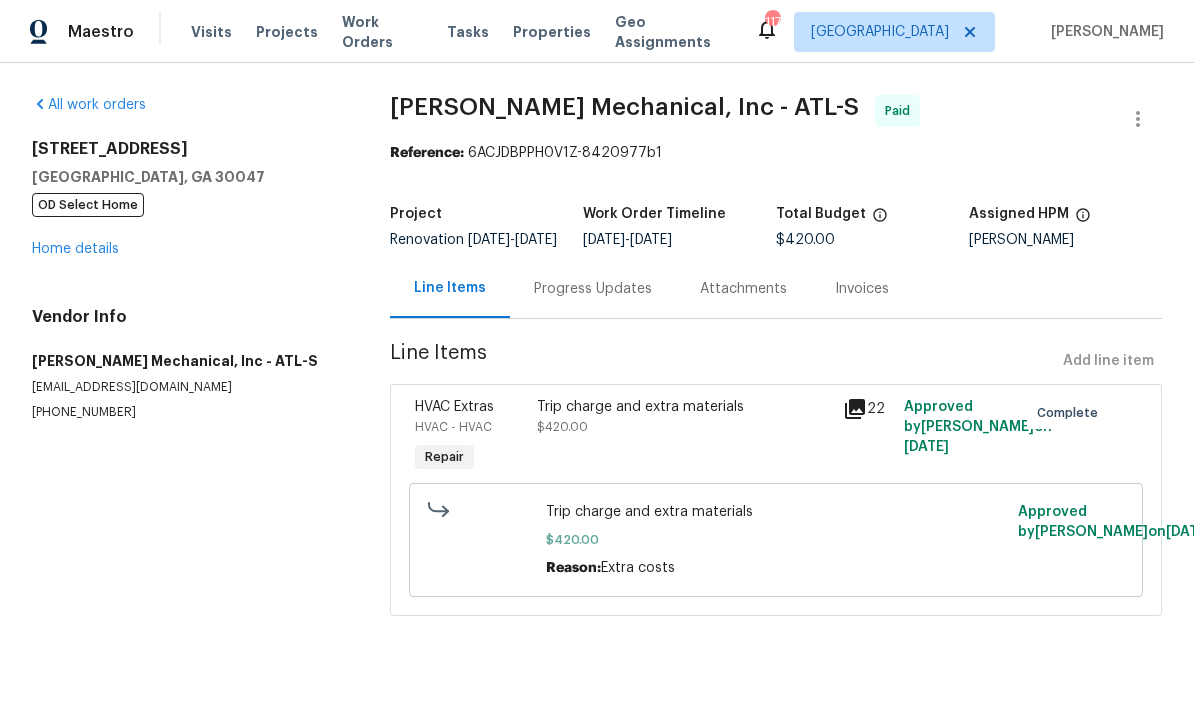 click on "Home details" at bounding box center [75, 249] 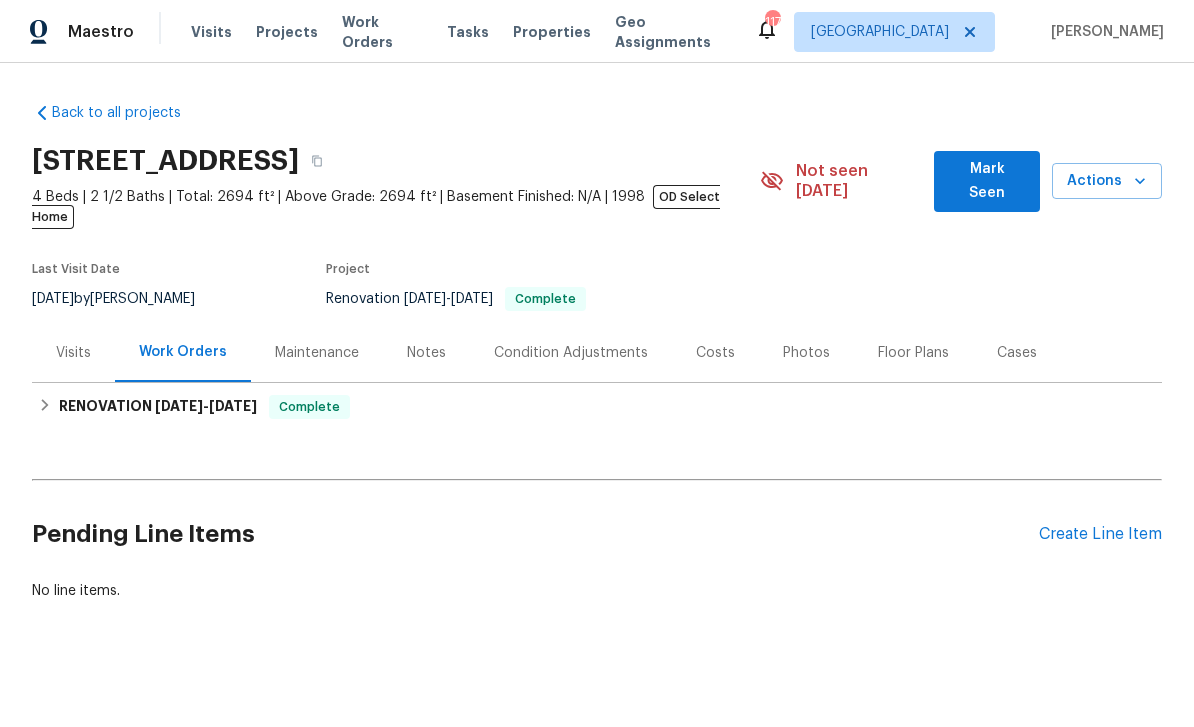 click on "Photos" at bounding box center (806, 353) 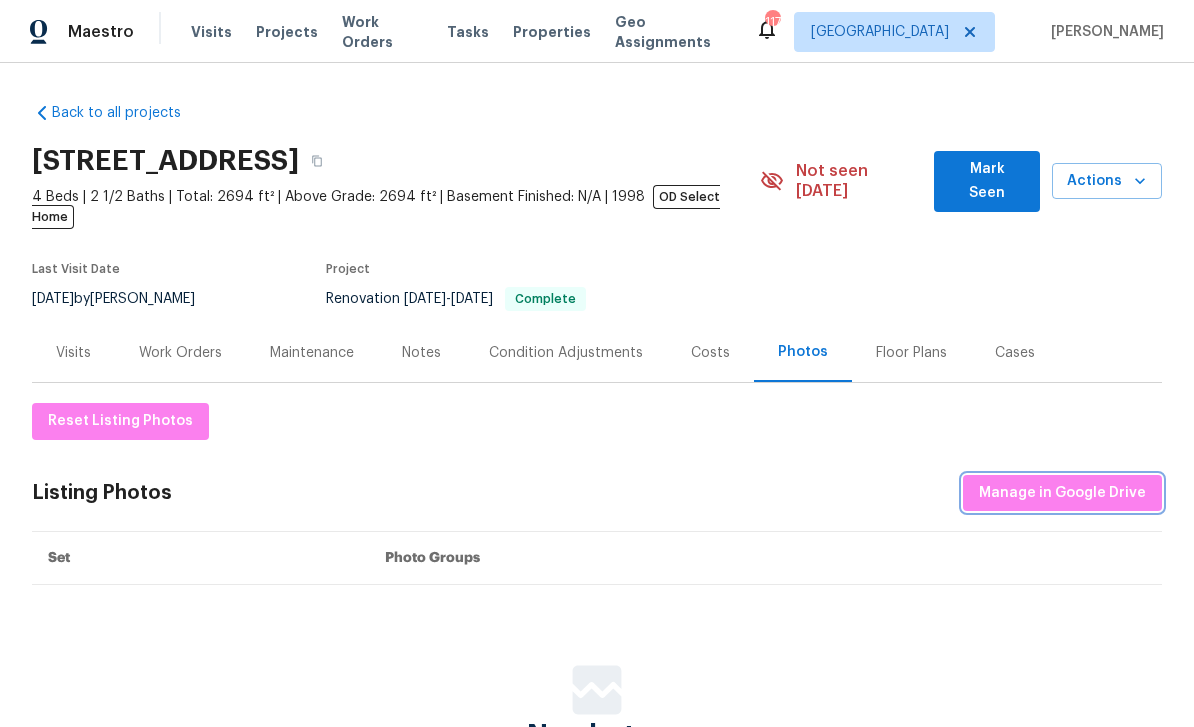 click on "Manage in Google Drive" at bounding box center (1062, 493) 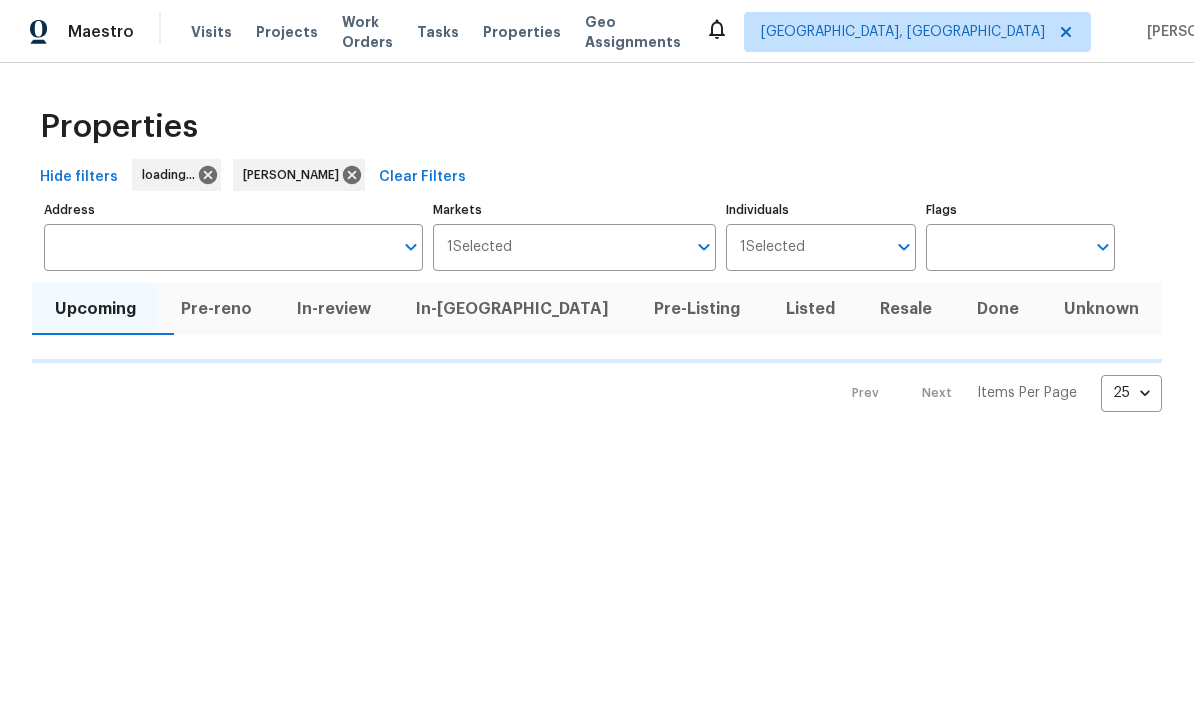 scroll, scrollTop: 0, scrollLeft: 0, axis: both 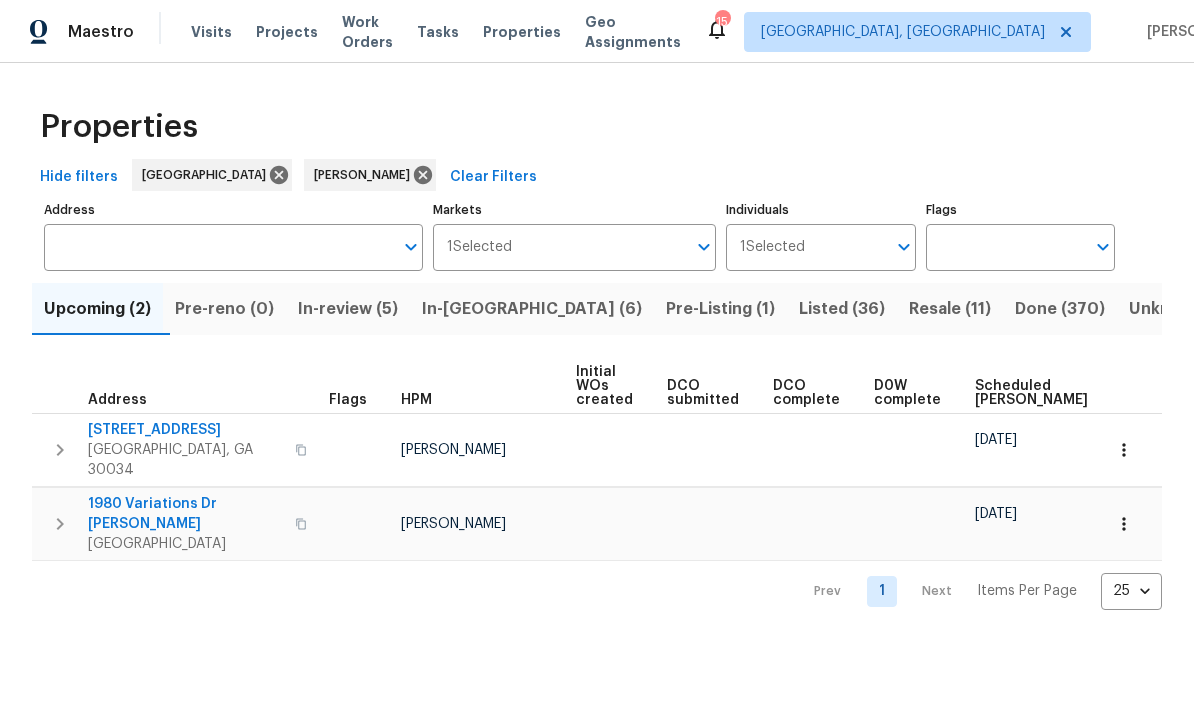 click on "Resale (11)" at bounding box center [950, 309] 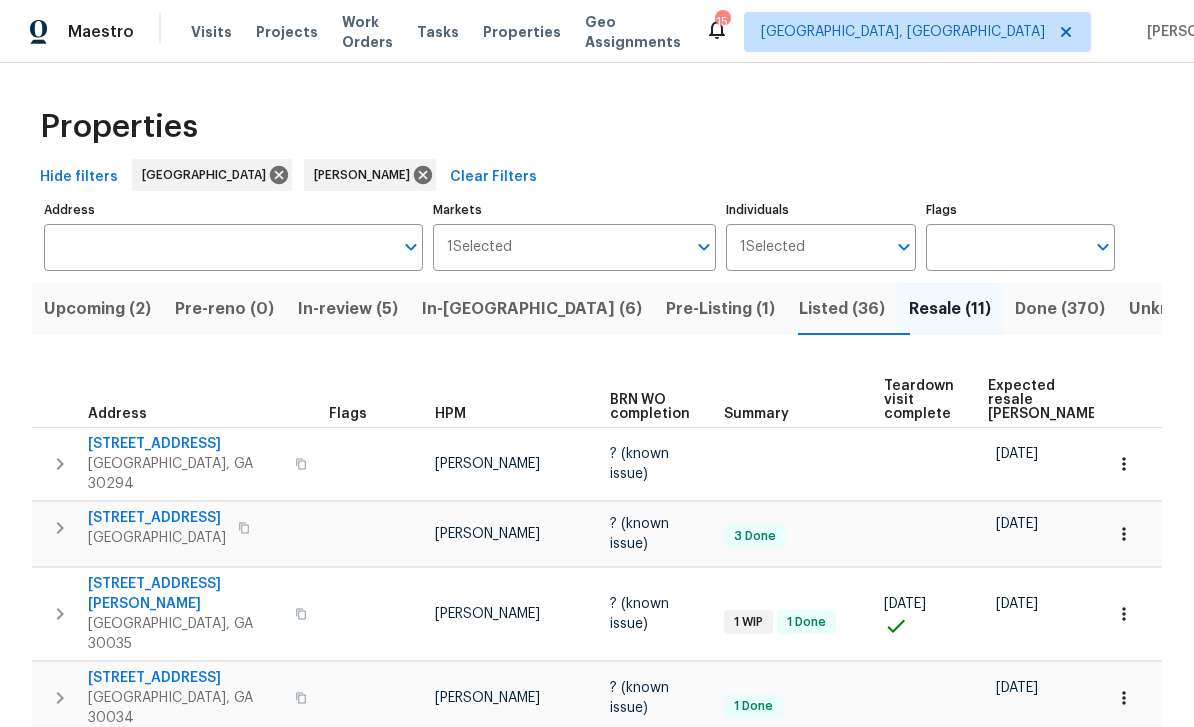 scroll, scrollTop: 0, scrollLeft: 0, axis: both 